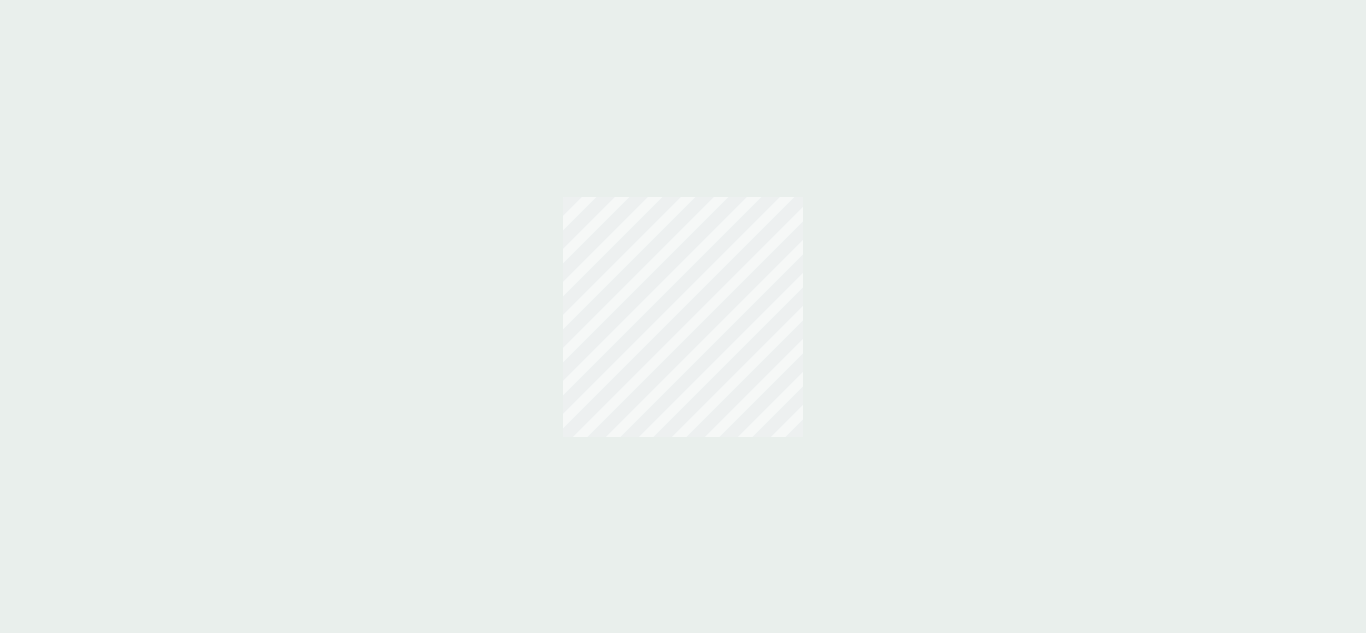 scroll, scrollTop: 0, scrollLeft: 0, axis: both 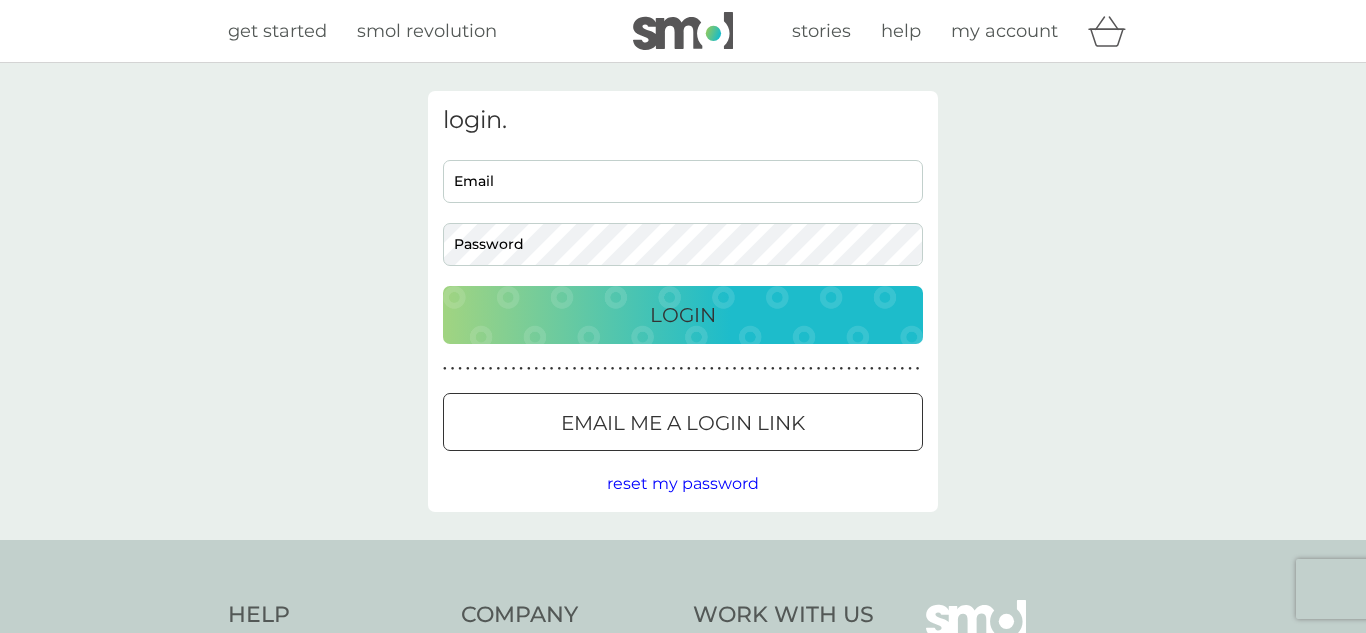 type on "mcheslop@yahoo.co.uk" 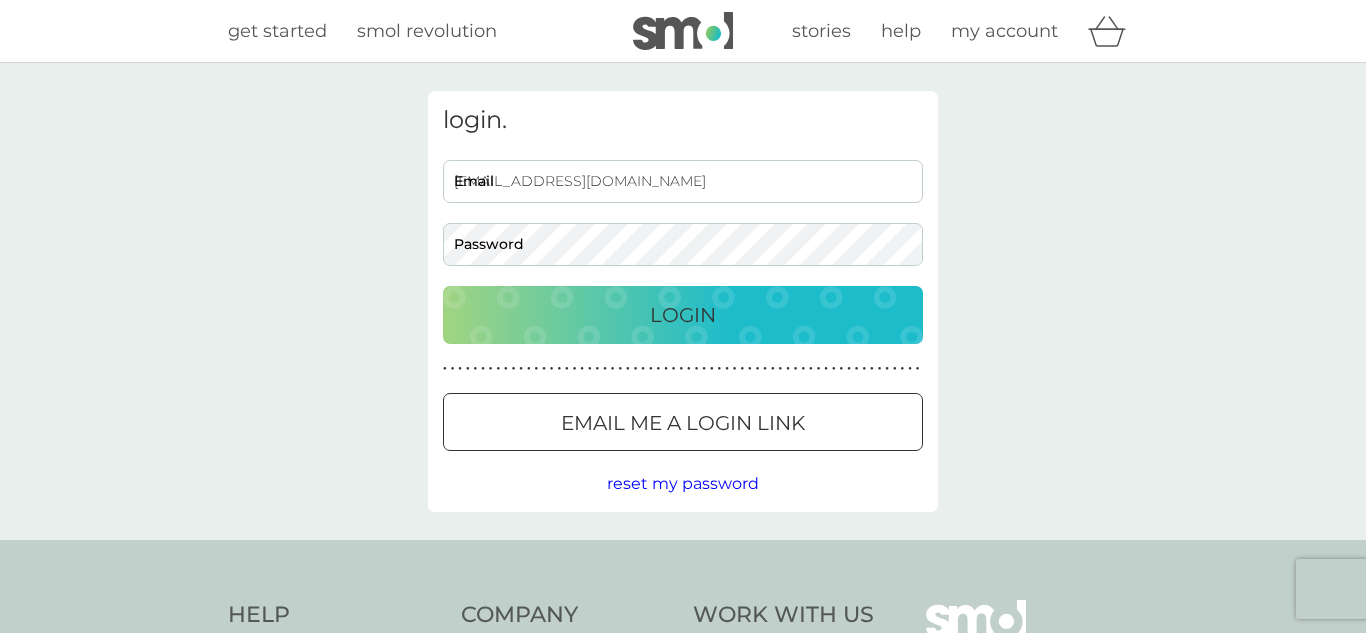 click on "Login" at bounding box center (683, 315) 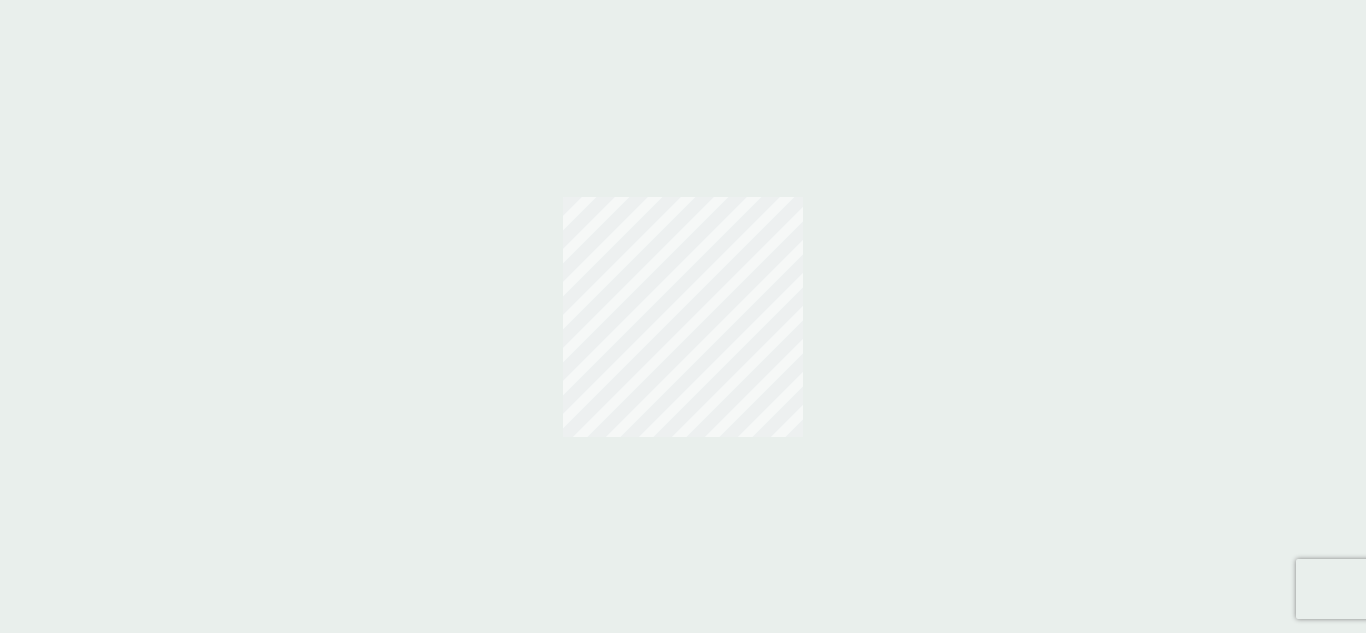 scroll, scrollTop: 0, scrollLeft: 0, axis: both 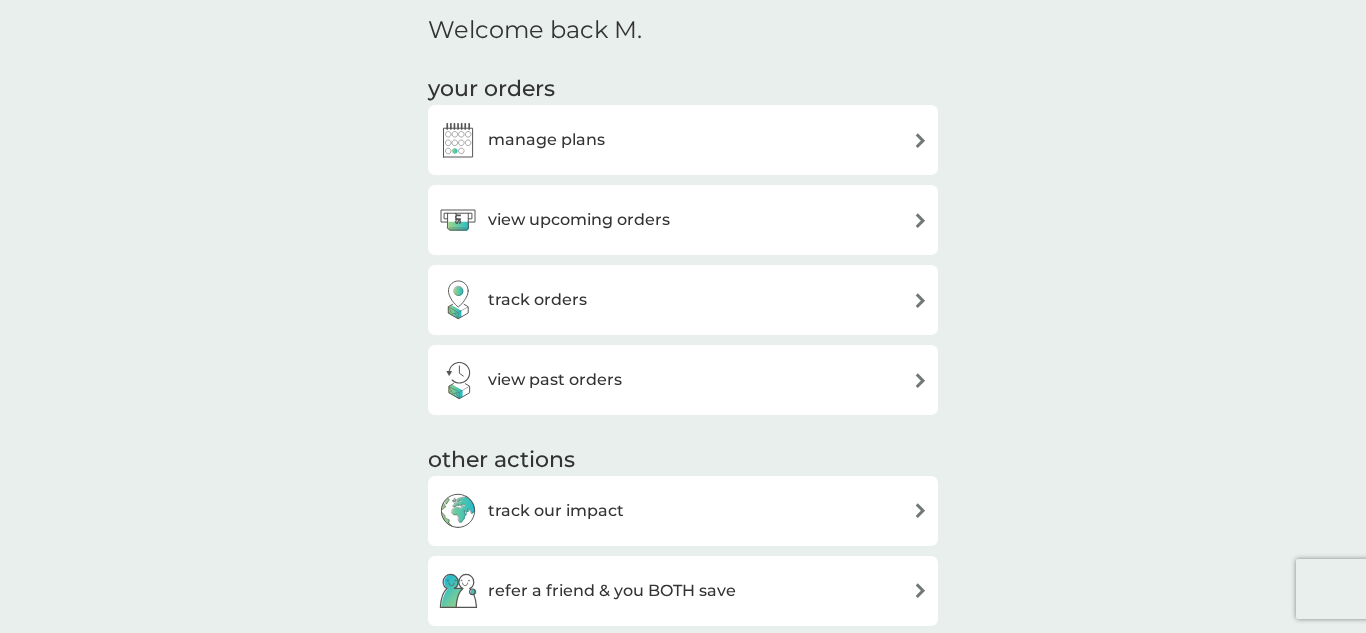 click on "view upcoming orders" at bounding box center (579, 220) 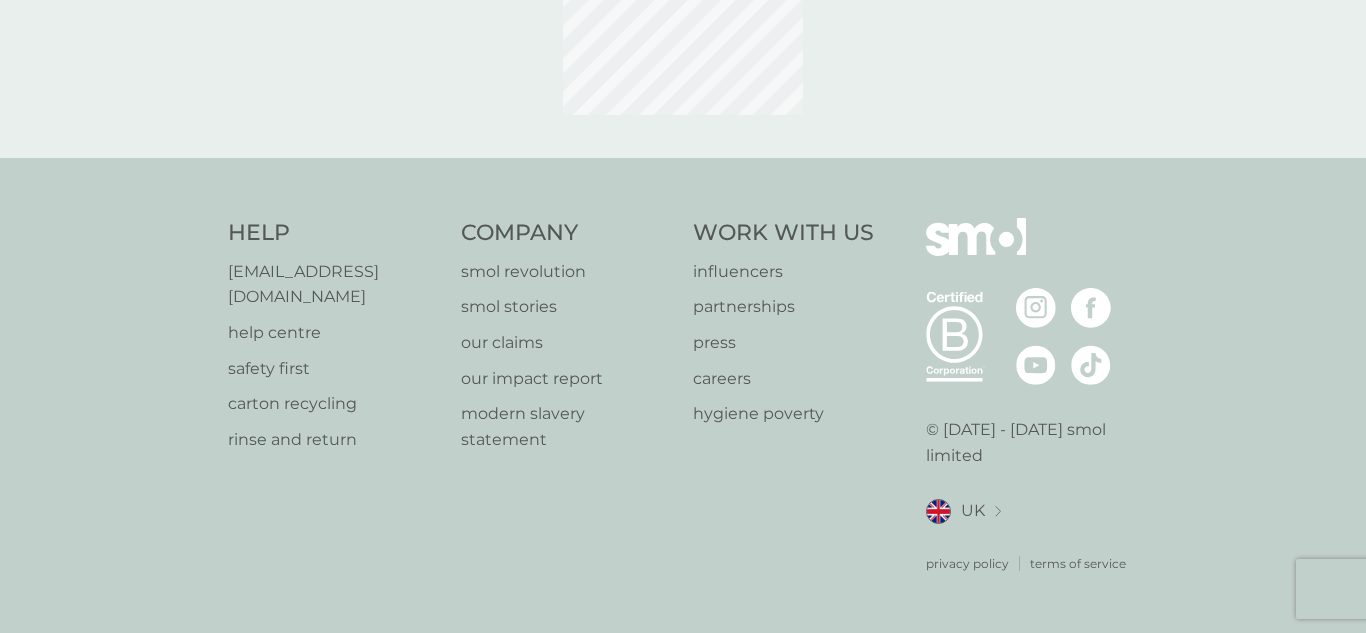 scroll, scrollTop: 0, scrollLeft: 0, axis: both 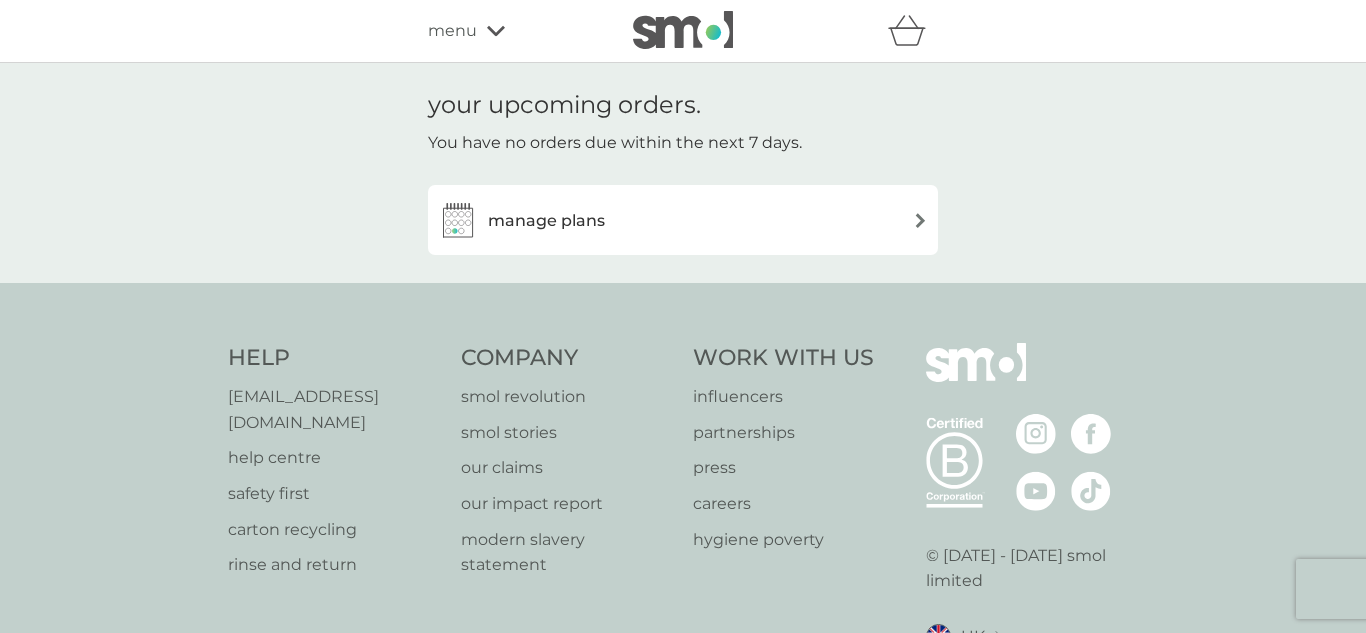 click at bounding box center [920, 220] 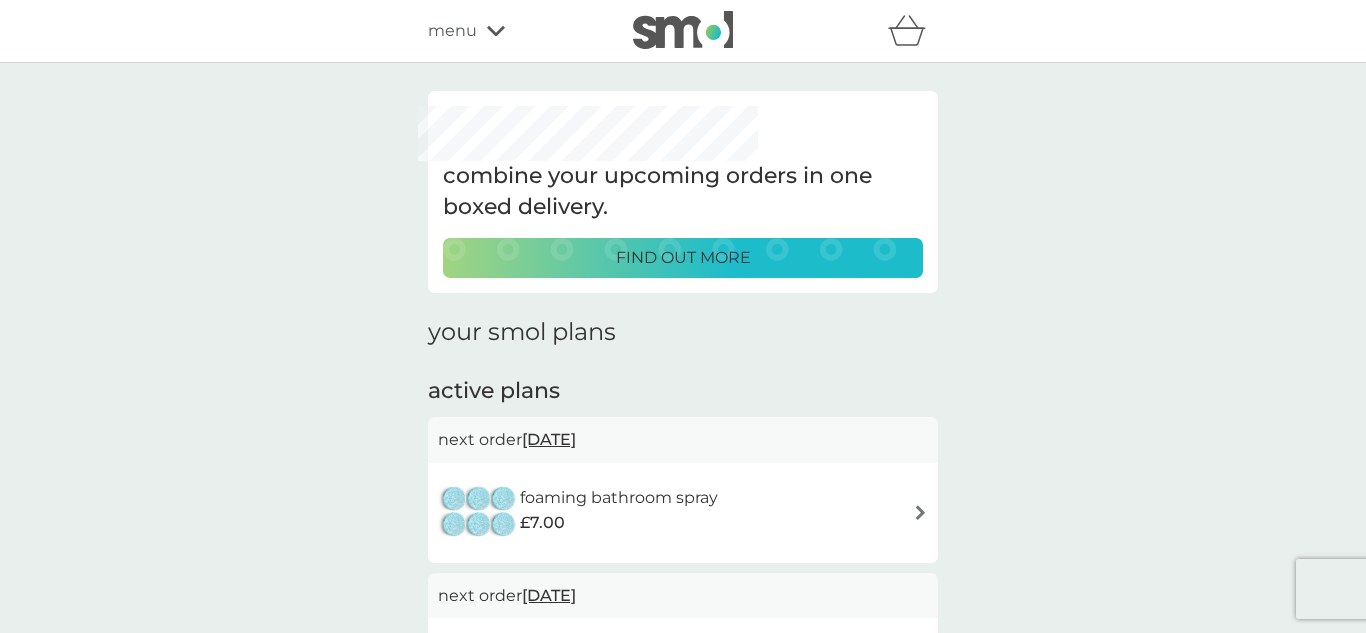 click on "combine your upcoming orders in one boxed delivery. find out more your smol plans active plans next order  [DATE] foaming bathroom spray £7.00 next order  [DATE] multi purpose spray £7.00 next order  [DATE] bio laundry liquid £12.50 next order  [DATE] non-bio laundry liquid £12.50 next order  [DATE] stain gel £12.50 next order  [DATE] washing up liquid £8.50 next order  [DATE] fabric conditioner £11.50 cancelled plans non-bio laundry capsules £6.00 you've cancelled this plan Re-activate Plan dishwasher tablets £6.50 you've cancelled this plan Re-activate Plan" at bounding box center (683, 981) 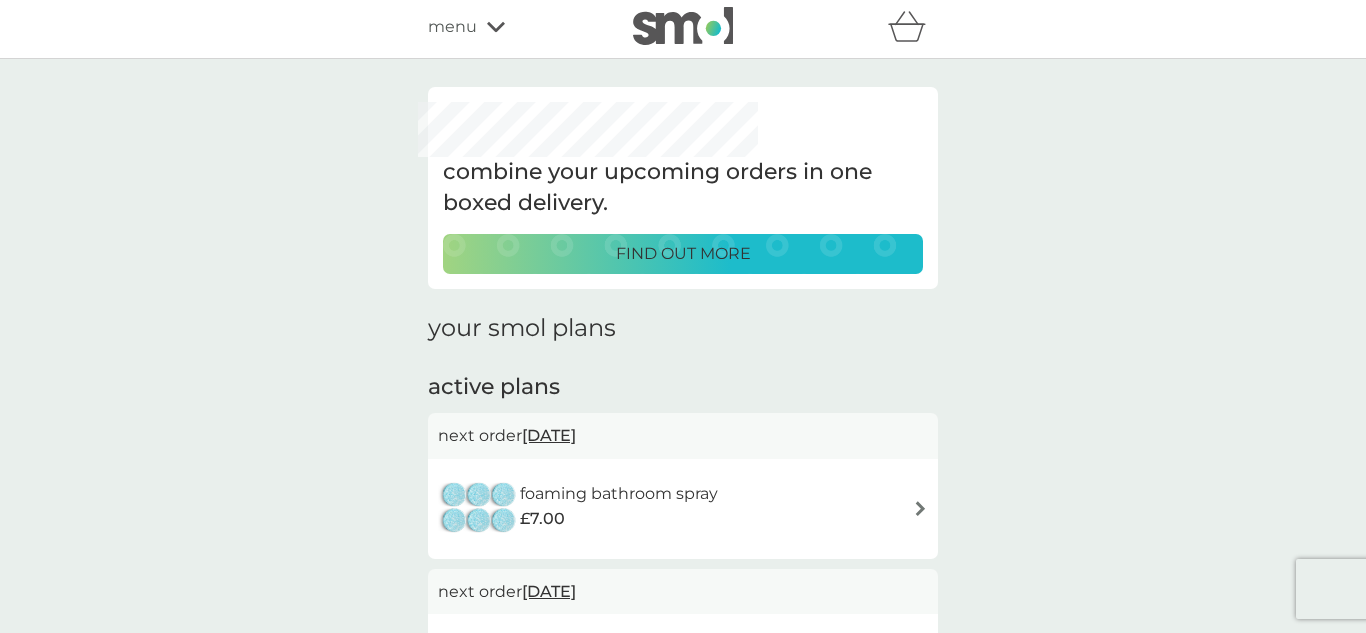scroll, scrollTop: 0, scrollLeft: 0, axis: both 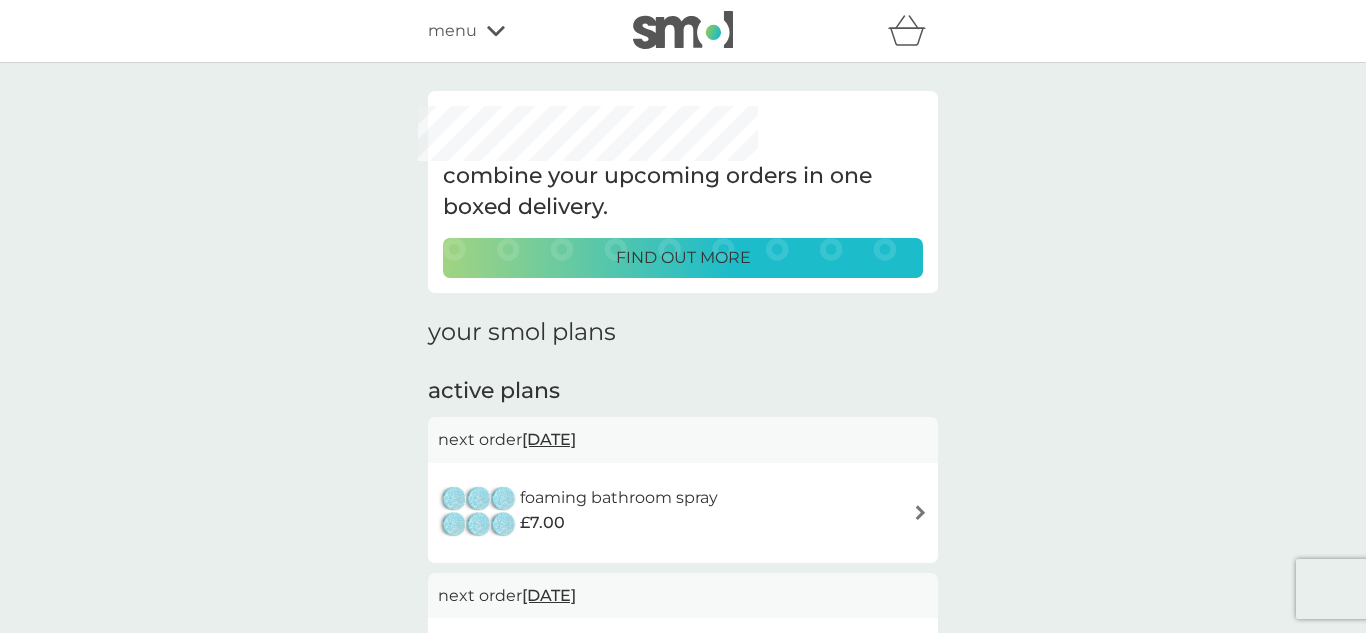 click 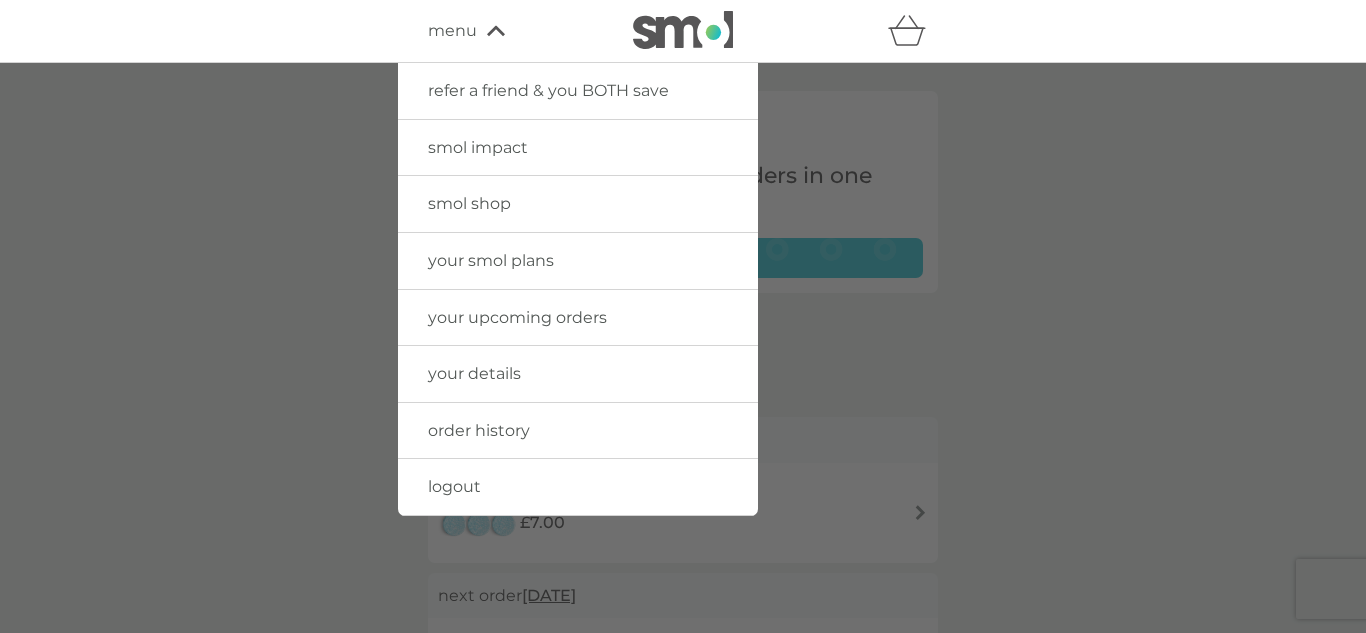 click on "your upcoming orders" at bounding box center (517, 317) 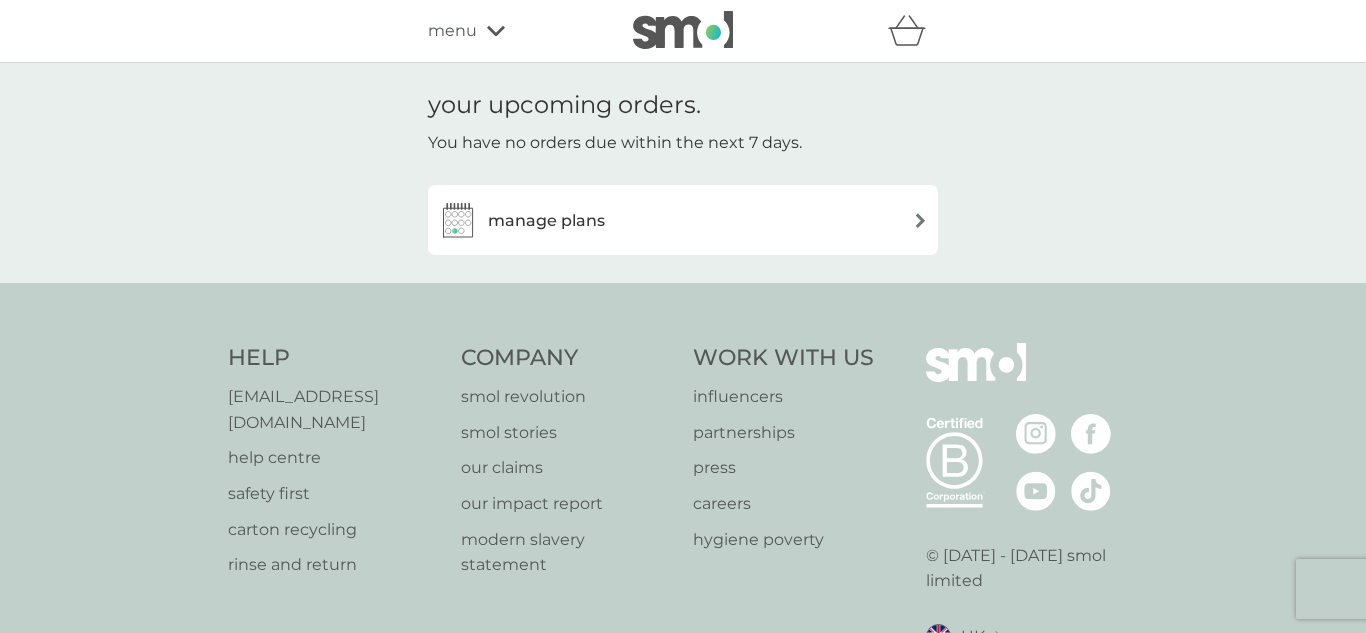 click 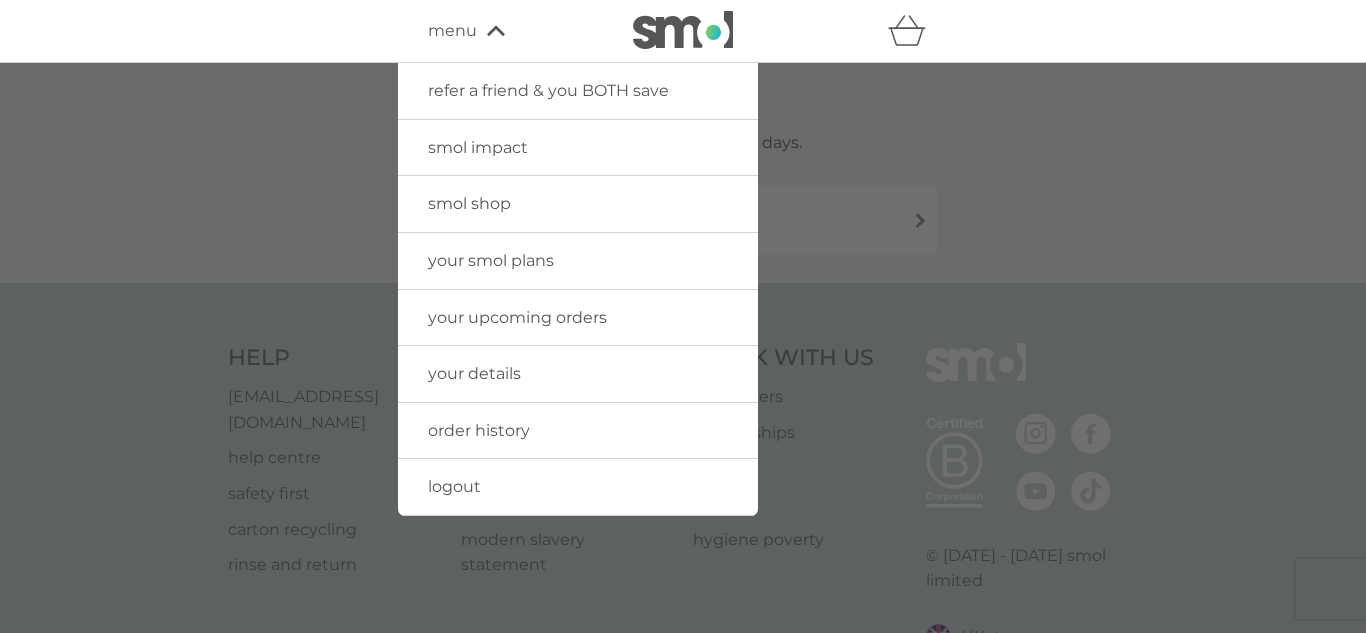 click on "your smol plans" at bounding box center [491, 260] 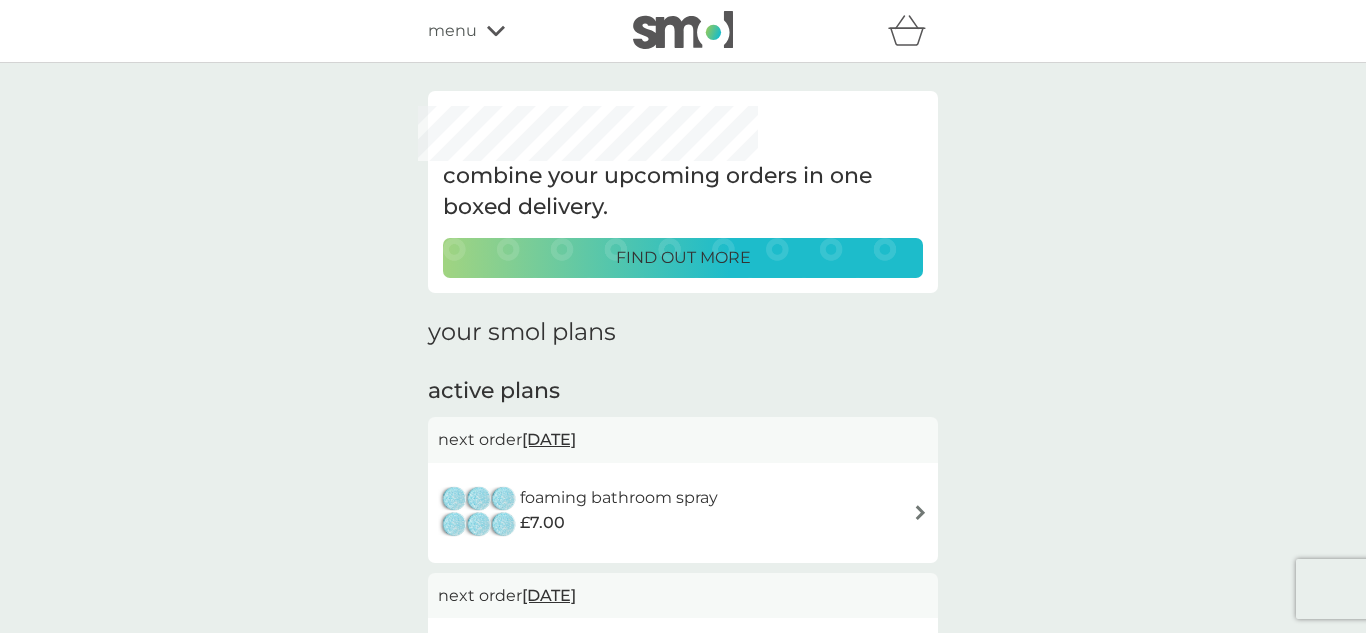 click 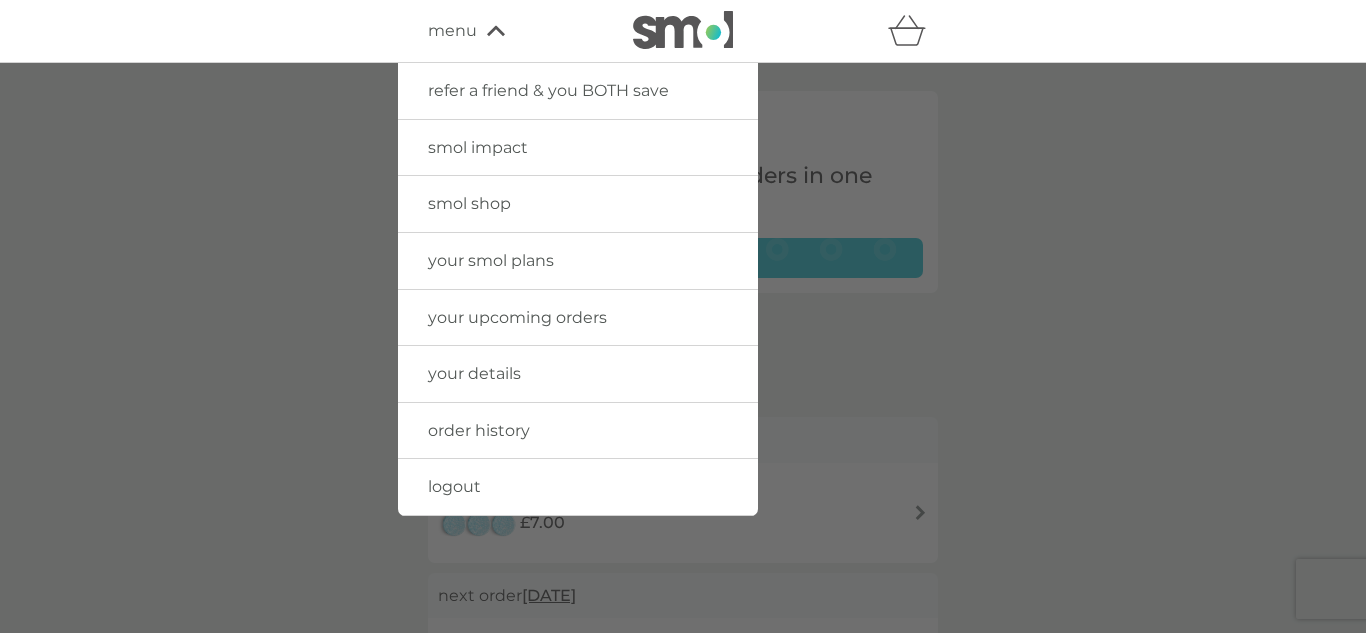 click on "order history" at bounding box center (479, 430) 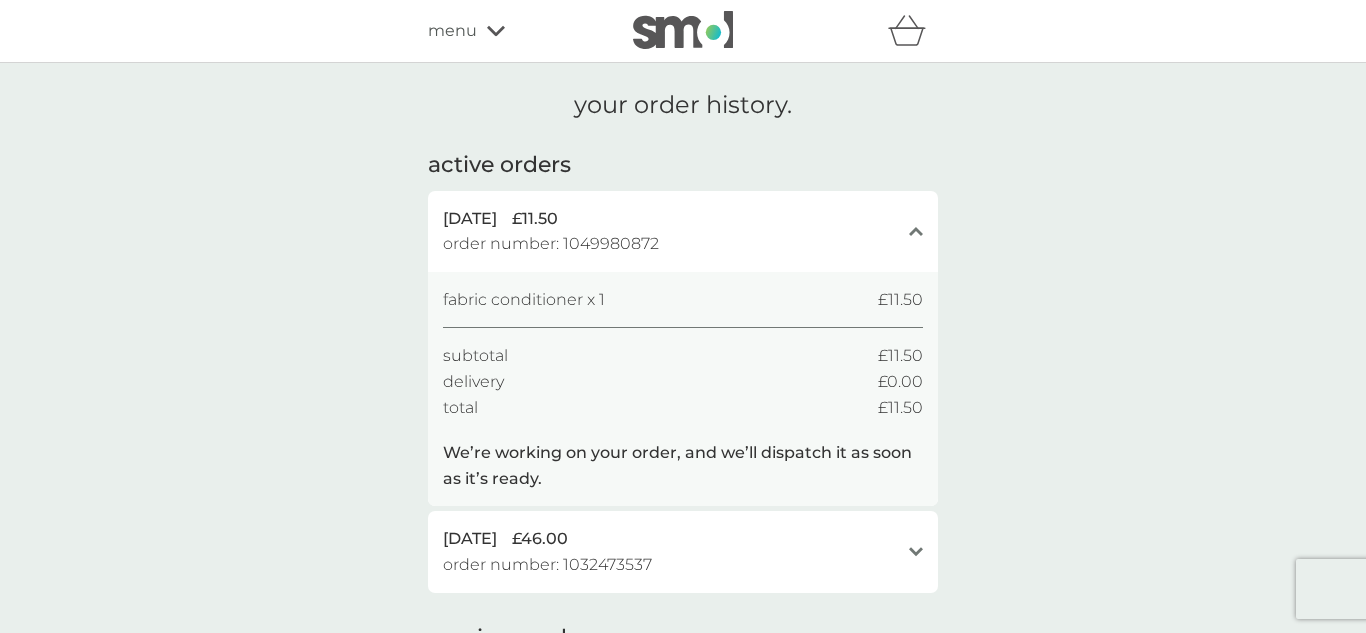 click 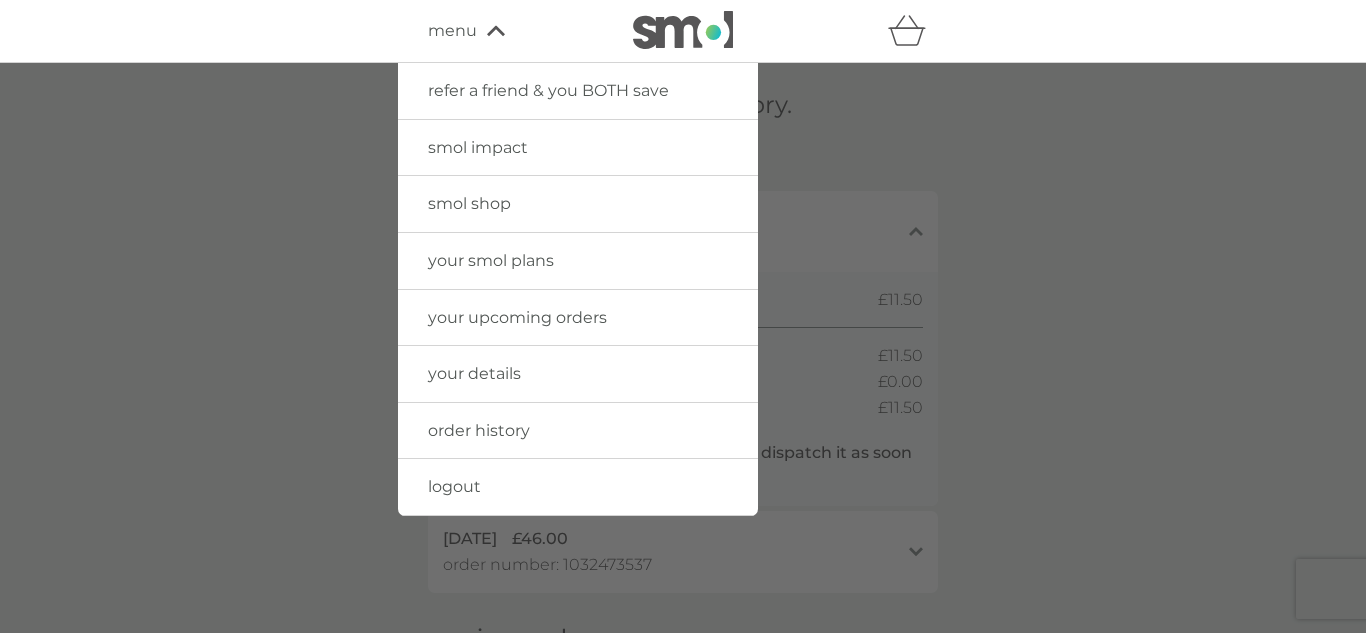 click at bounding box center [683, 30] 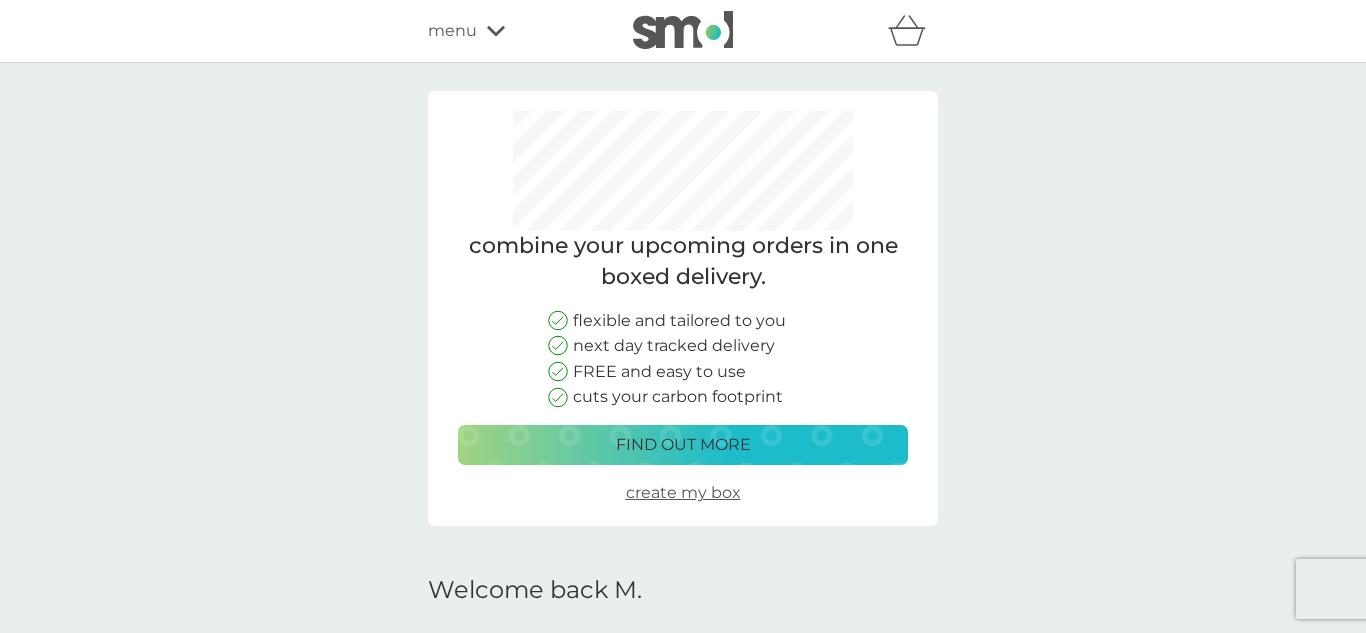 click on "combine your upcoming orders in one boxed delivery. flexible and tailored to you next day tracked delivery FREE and easy to use cuts your carbon footprint find out more create my box Welcome back M. your orders manage plans view upcoming orders track orders view past orders other actions track our impact refer a friend & you BOTH save shop smol products manage account would you also like ... bio laundry capsules £2.00 plan product fragrance-free laundry capsules £2.00 plan product floor cleaner £2.00 plan product dishbrush £10.00 plan product dishwasher storage caddy £8.50 hand soap £8.50 plan product body bars £8.50 plan product toothbrushes £7.50 plan product cloths £10.50 plan product sponges £6.25 plan product foaming handwash £3.00 plan product non-bio laundry storage caddy £8.50 shampoo bars £8.50 plan product toothpaste £12.50 plan product rubber gloves £5.25 soap magnets £12.50 view all products" at bounding box center [683, 1763] 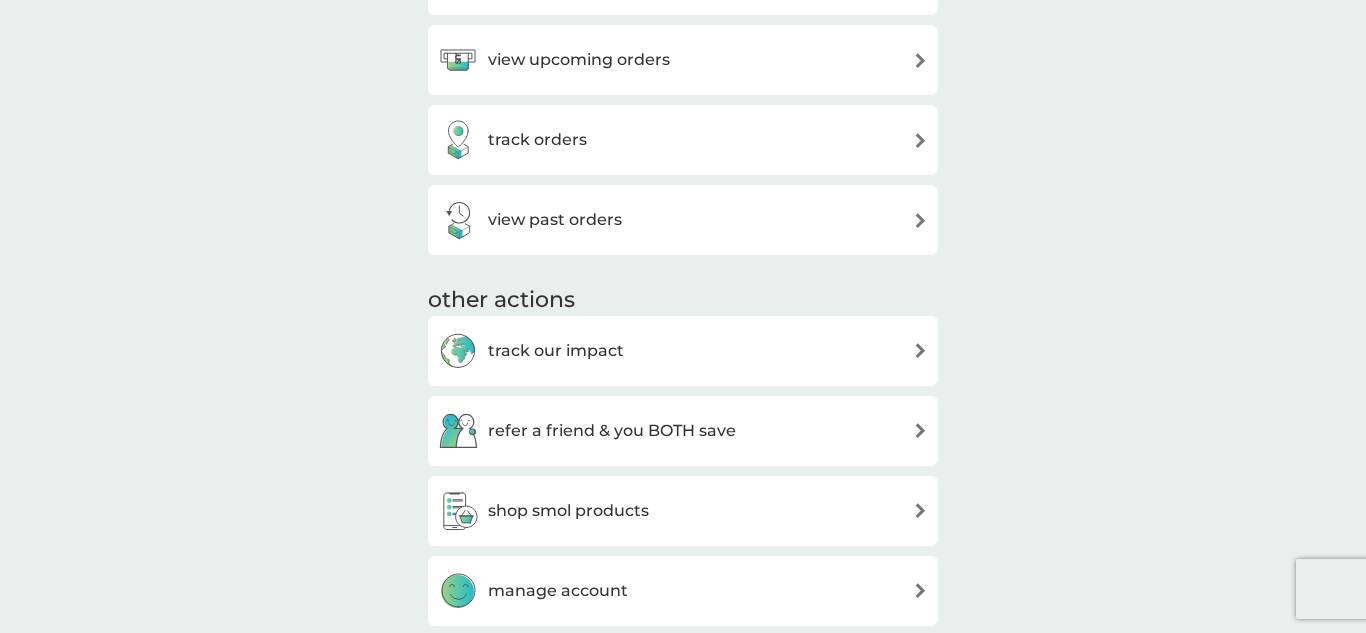 scroll, scrollTop: 760, scrollLeft: 0, axis: vertical 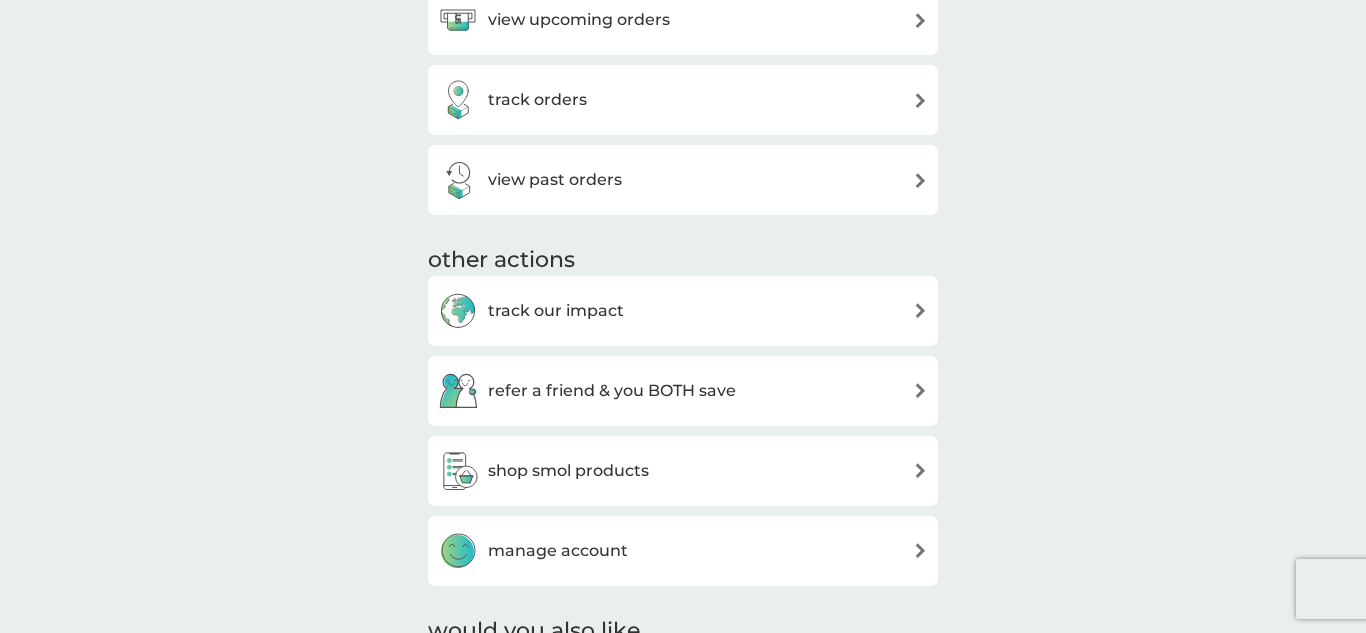 click on "shop smol products" at bounding box center [683, 471] 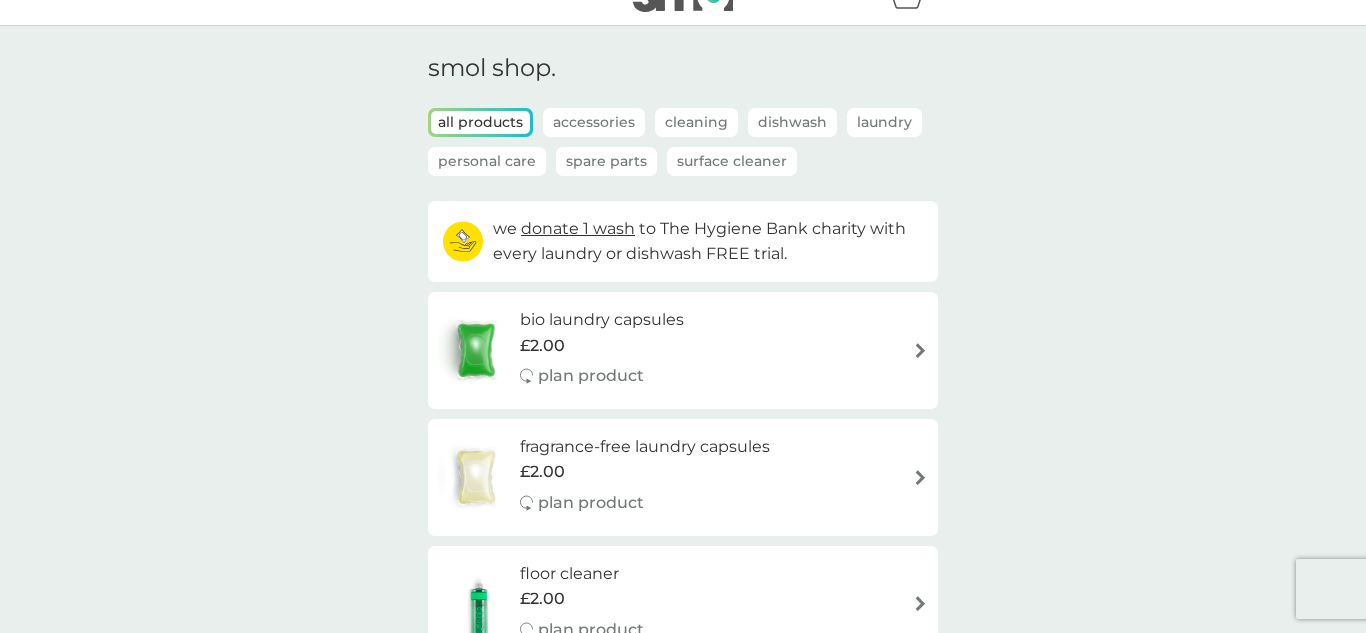 scroll, scrollTop: 40, scrollLeft: 0, axis: vertical 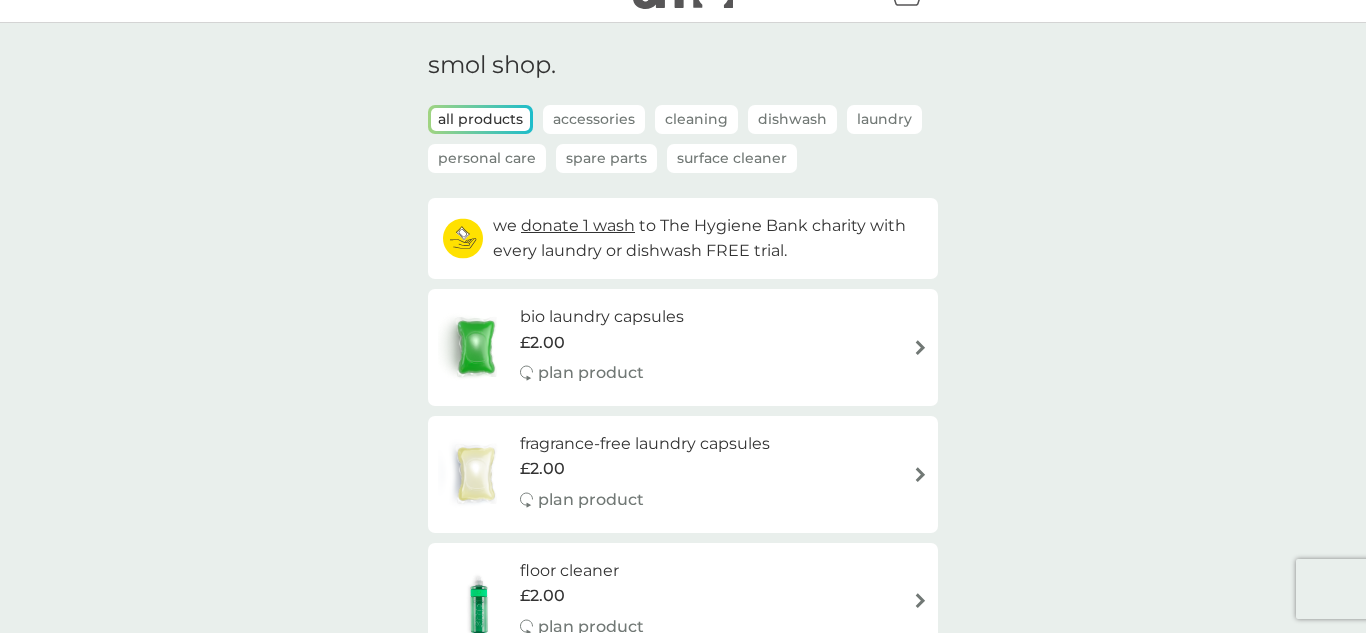 click on "Spare Parts" at bounding box center [606, 158] 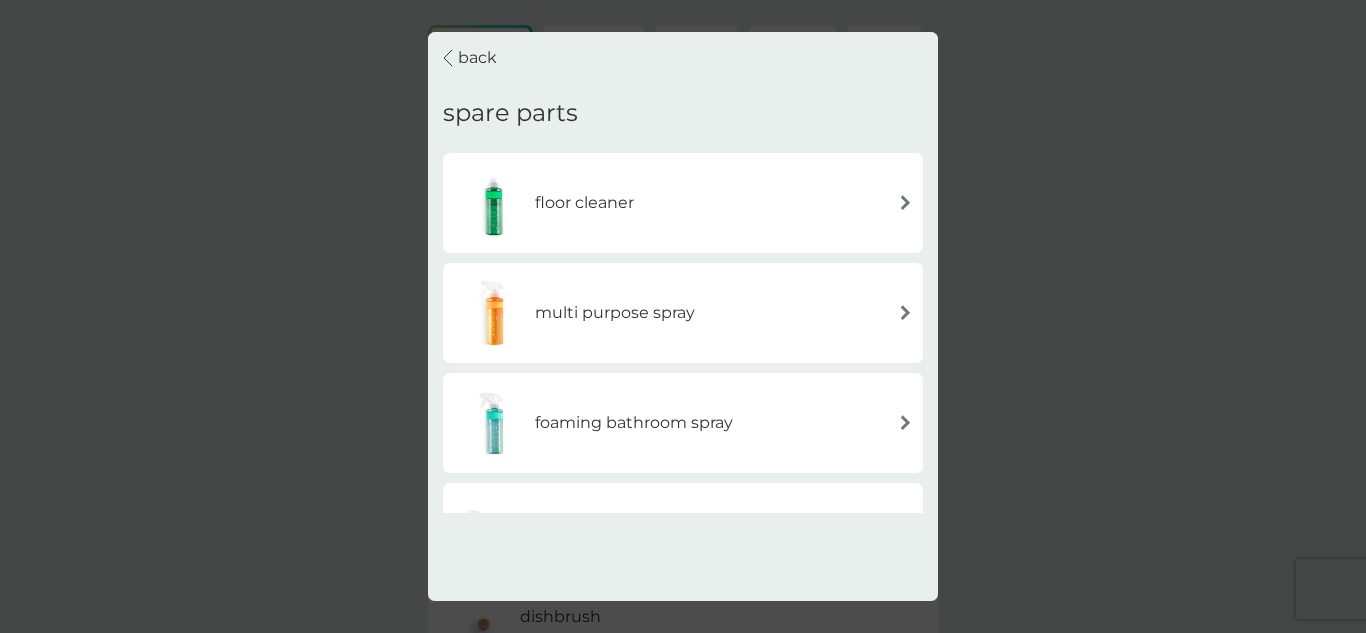 scroll, scrollTop: 160, scrollLeft: 0, axis: vertical 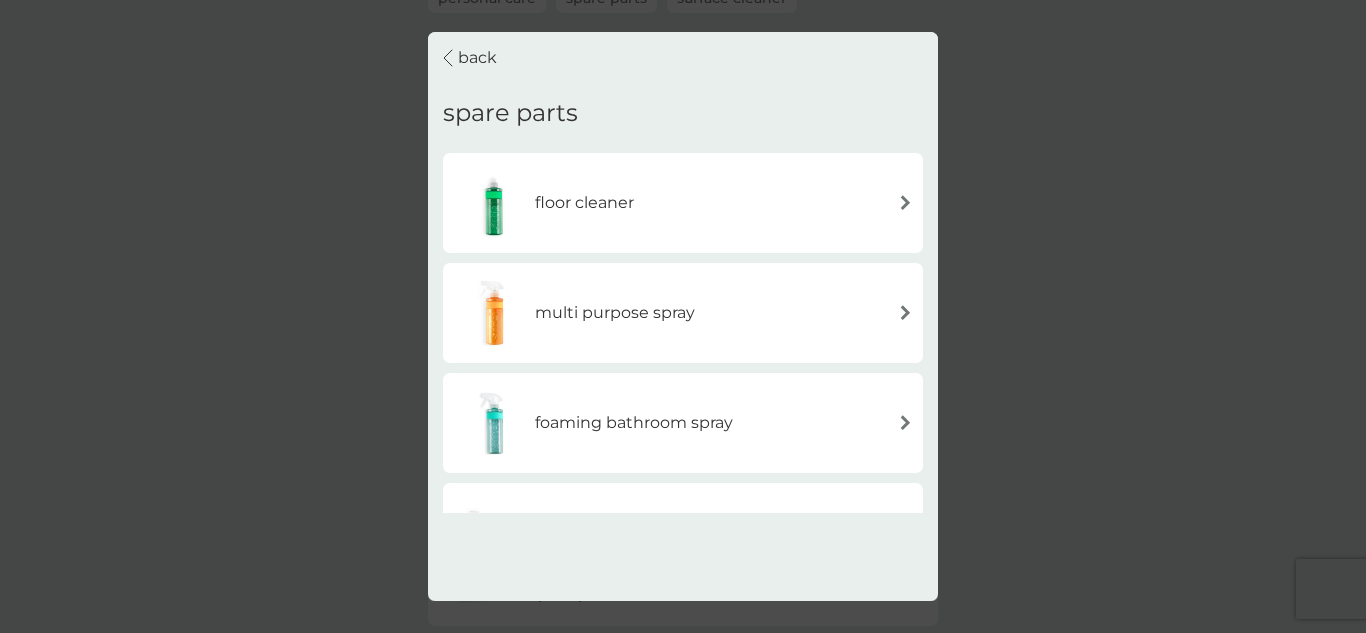 click on "back spare parts floor cleaner multi purpose spray foaming bathroom spray fabric conditioner bio laundry liquid washing up liquid stain gel foaming handwash non-bio laundry liquid" at bounding box center [683, 272] 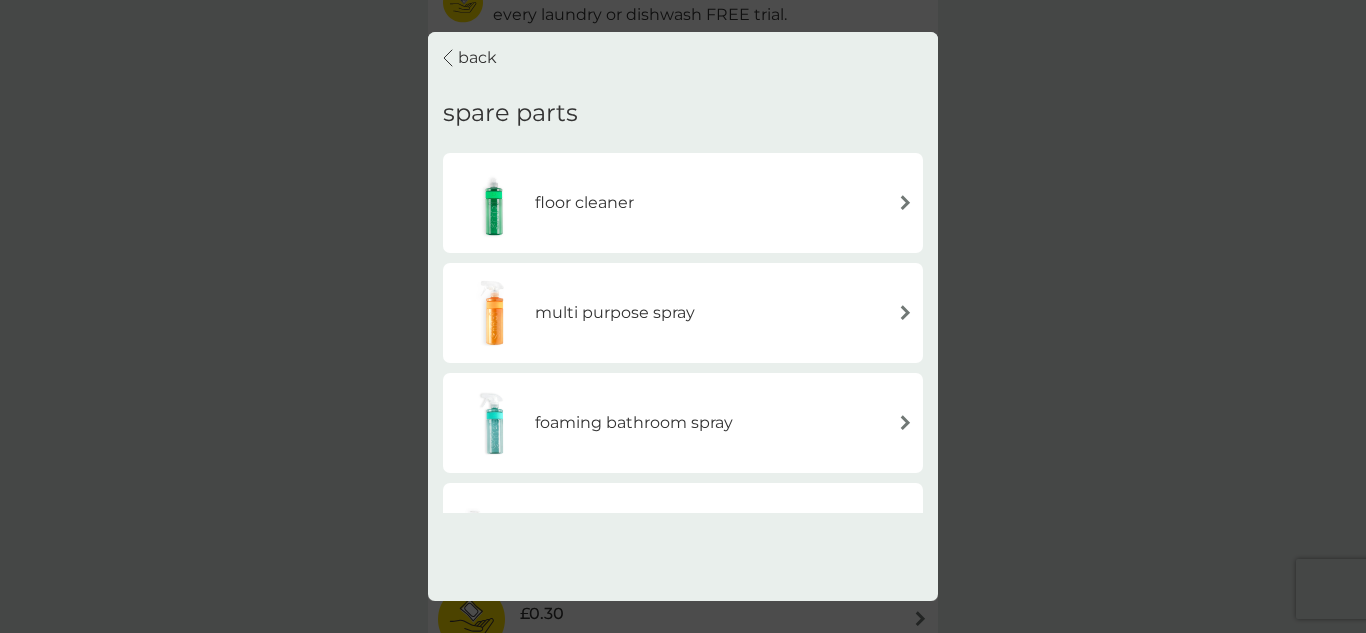 scroll, scrollTop: 280, scrollLeft: 0, axis: vertical 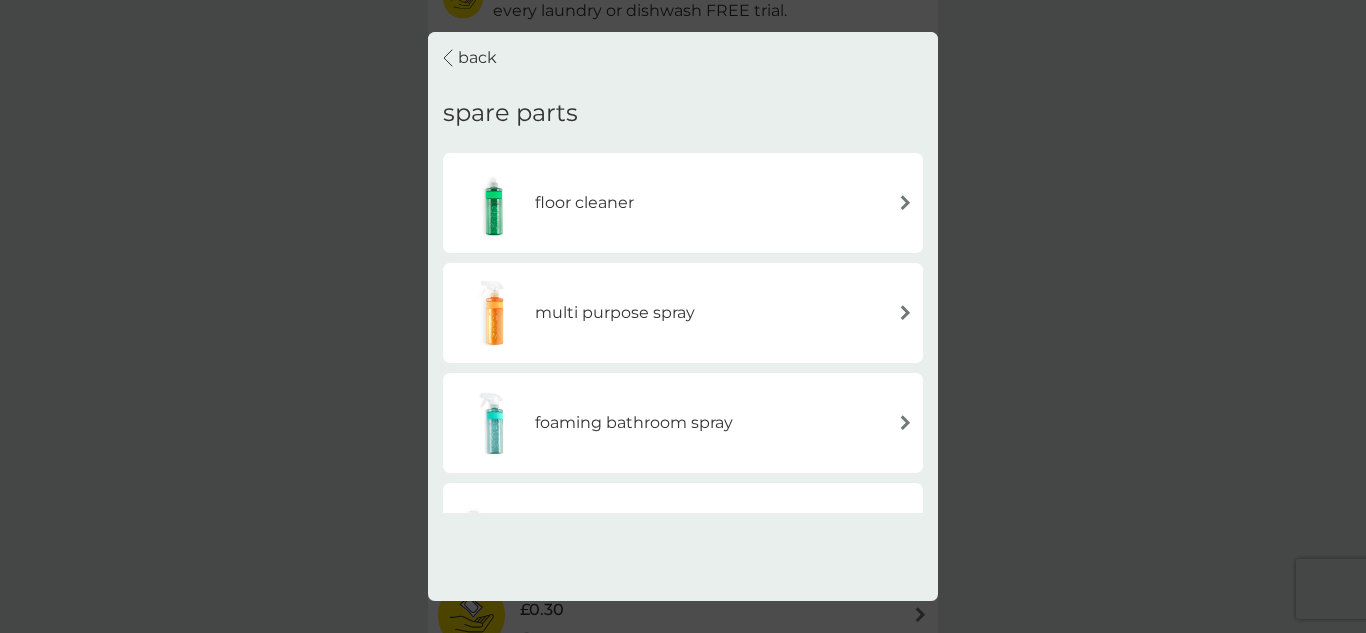 click on "back spare parts floor cleaner multi purpose spray foaming bathroom spray fabric conditioner bio laundry liquid washing up liquid stain gel foaming handwash non-bio laundry liquid" at bounding box center (683, 272) 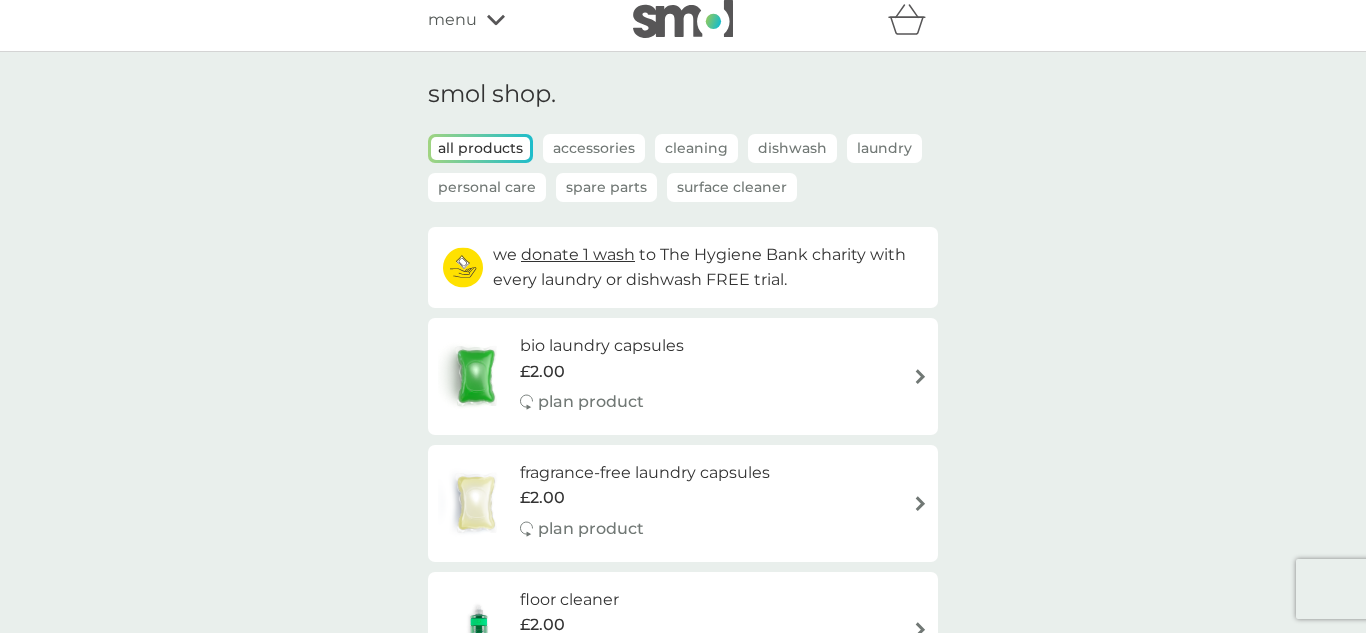 scroll, scrollTop: 0, scrollLeft: 0, axis: both 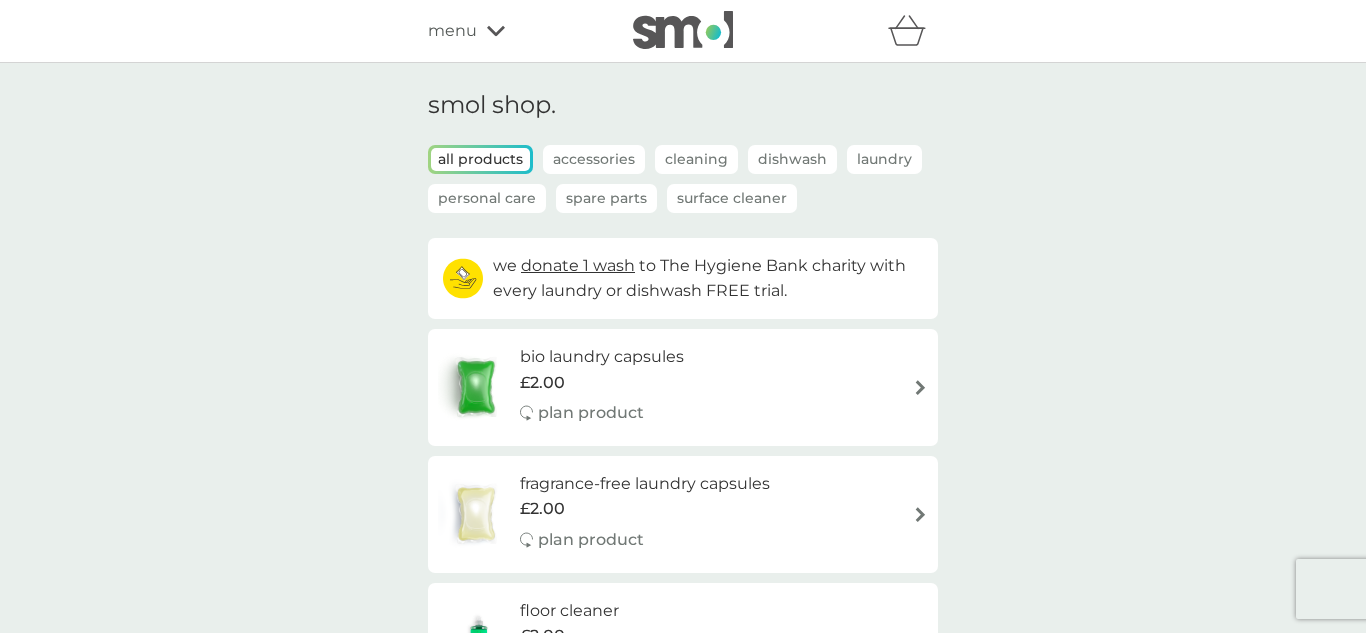 click on "Accessories" at bounding box center (594, 159) 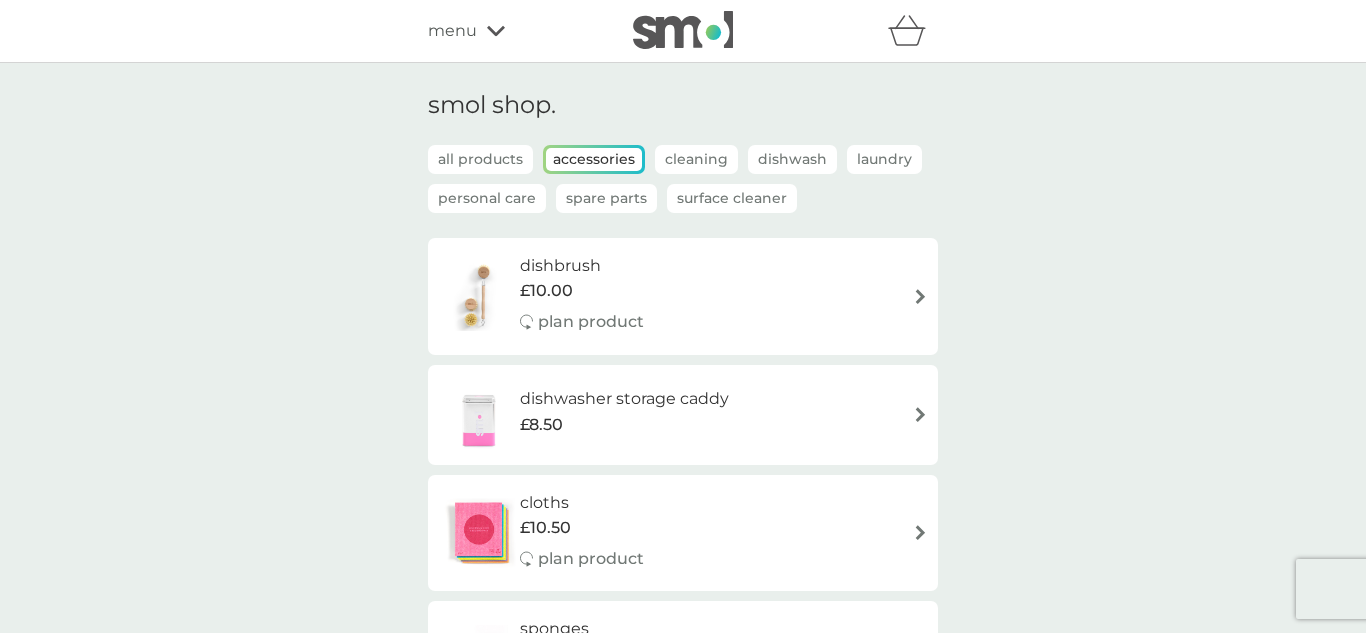 click on "smol shop. all products Accessories Cleaning Dishwash Laundry Personal Care Spare Parts Surface Cleaner dishbrush £10.00 plan product dishwasher storage caddy £8.50 cloths £10.50 plan product sponges £6.25 plan product non-bio laundry storage caddy £8.50 rubber gloves £5.25 soap magnets £12.50" at bounding box center [683, 584] 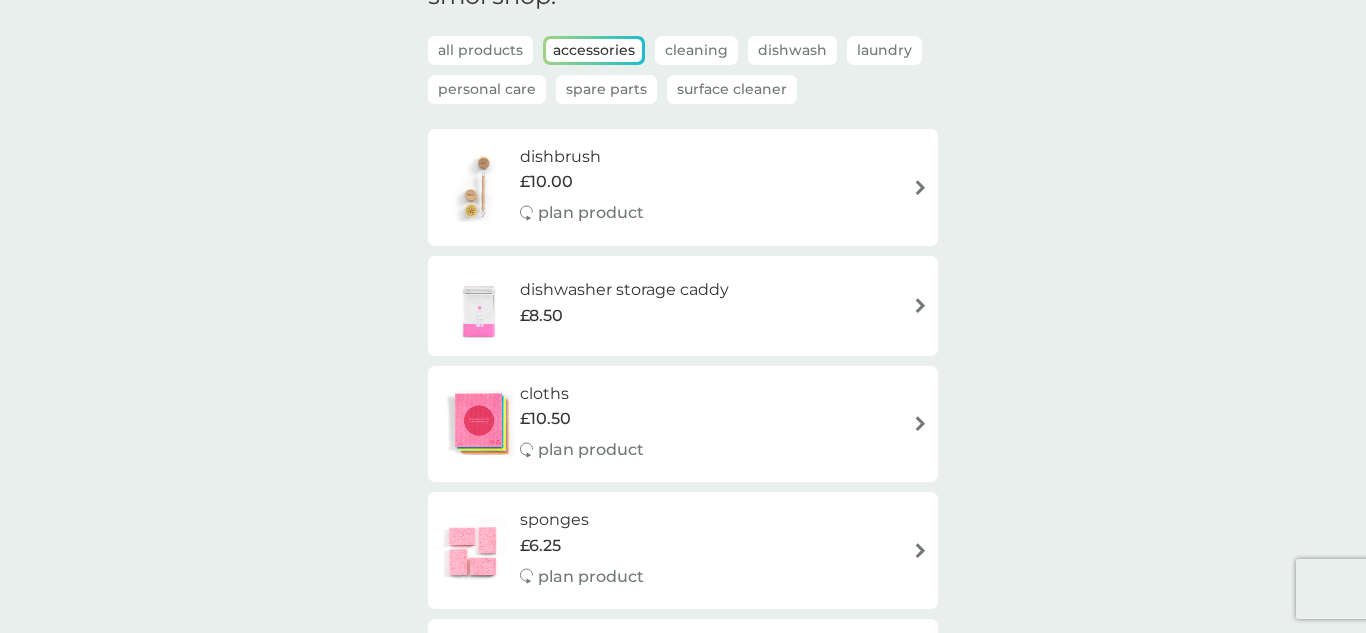 scroll, scrollTop: 0, scrollLeft: 0, axis: both 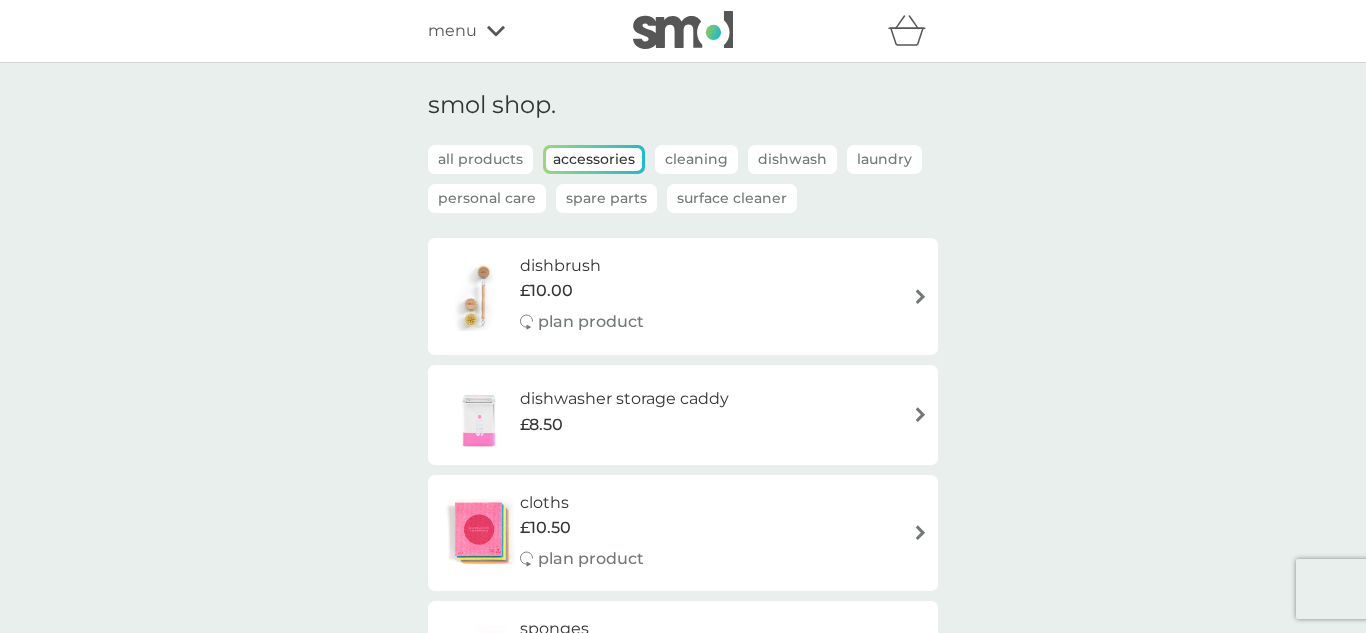 click on "all products" at bounding box center [480, 159] 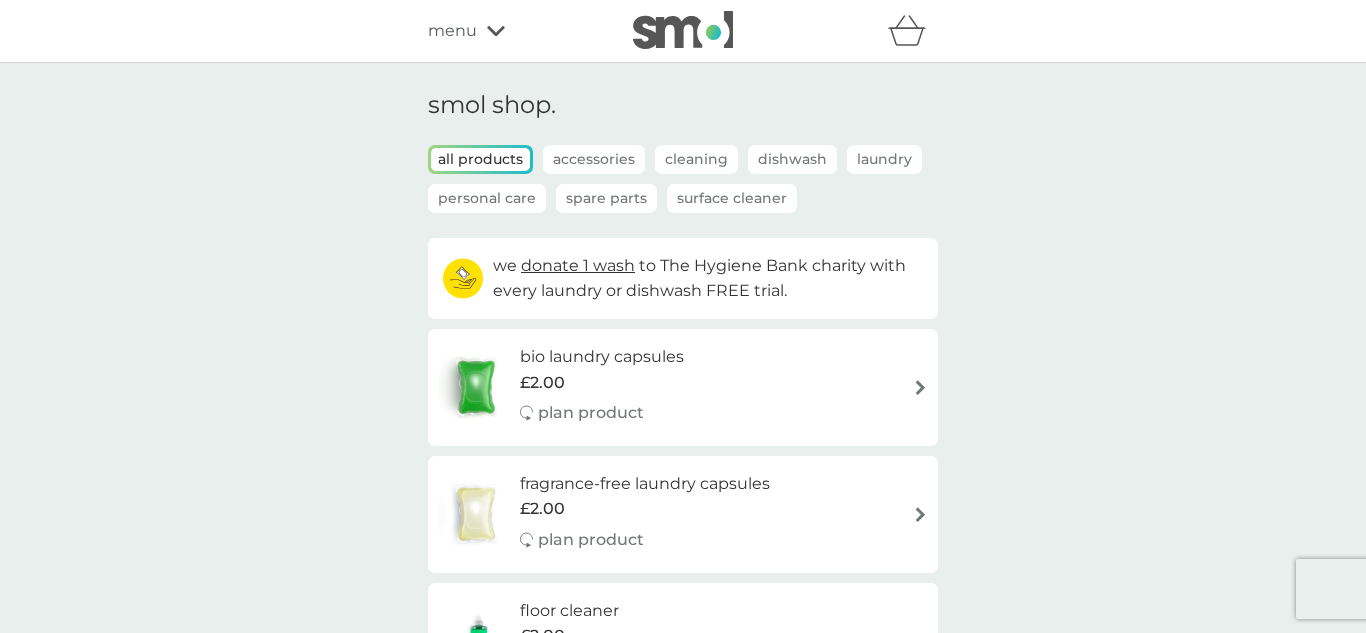 click on "smol shop. all products Accessories Cleaning Dishwash Laundry Personal Care Spare Parts Surface Cleaner we   donate 1 wash   to The Hygiene Bank charity with every laundry or dishwash FREE trial. bio laundry capsules £2.00 plan product fragrance-free laundry capsules £2.00 plan product floor cleaner £2.00 plan product dishbrush £10.00 plan product donate a wash £0.30 plan add on dishwasher storage caddy £8.50 hand soap £8.50 plan product body bars £8.50 plan product toothbrushes £7.50 plan product cloths £10.50 plan product sponges £6.25 plan product foaming handwash £3.00 plan product non-bio laundry storage caddy £8.50 shampoo bars £8.50 plan product toothpaste £12.50 plan product rubber gloves £5.25 soap magnets £12.50 non-bio laundry capsules £6.00 you've cancelled this plan Re-activate Plan dishwasher tablets £6.50 you've cancelled this plan Re-activate Plan non-bio laundry liquid £12.50 you’ve got this plan Manage plan bio laundry liquid £12.50 you’ve got this plan Manage plan" at bounding box center (683, 1796) 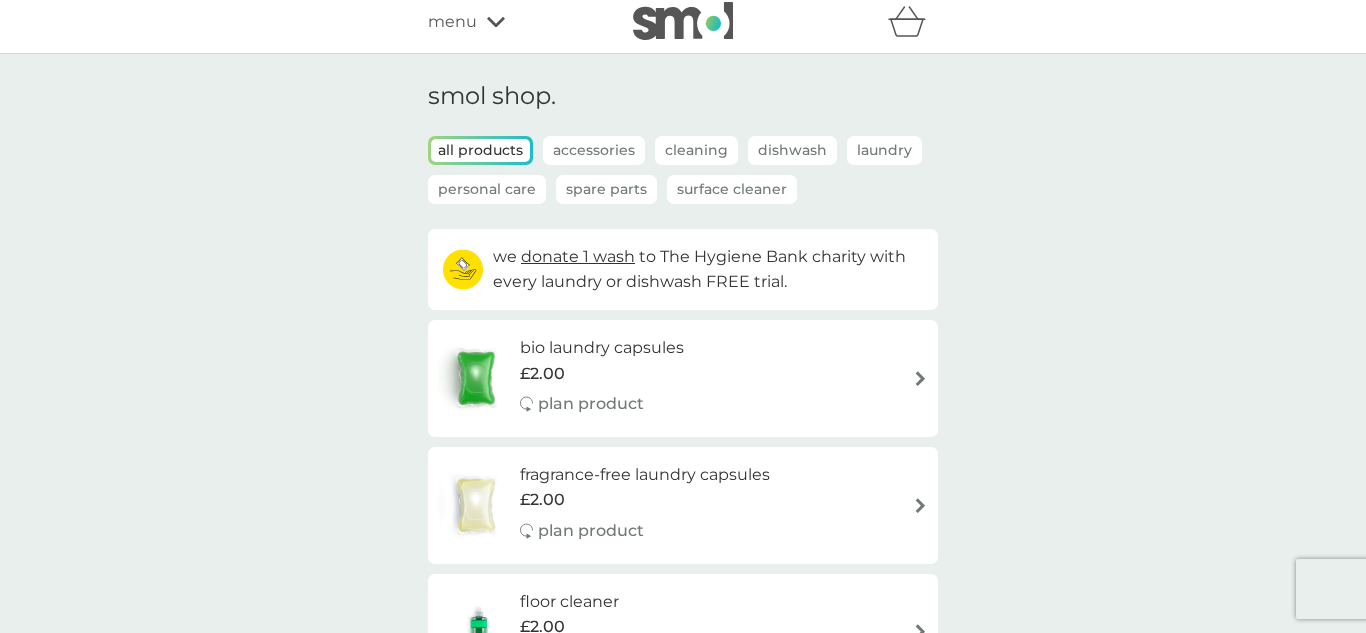 scroll, scrollTop: 0, scrollLeft: 0, axis: both 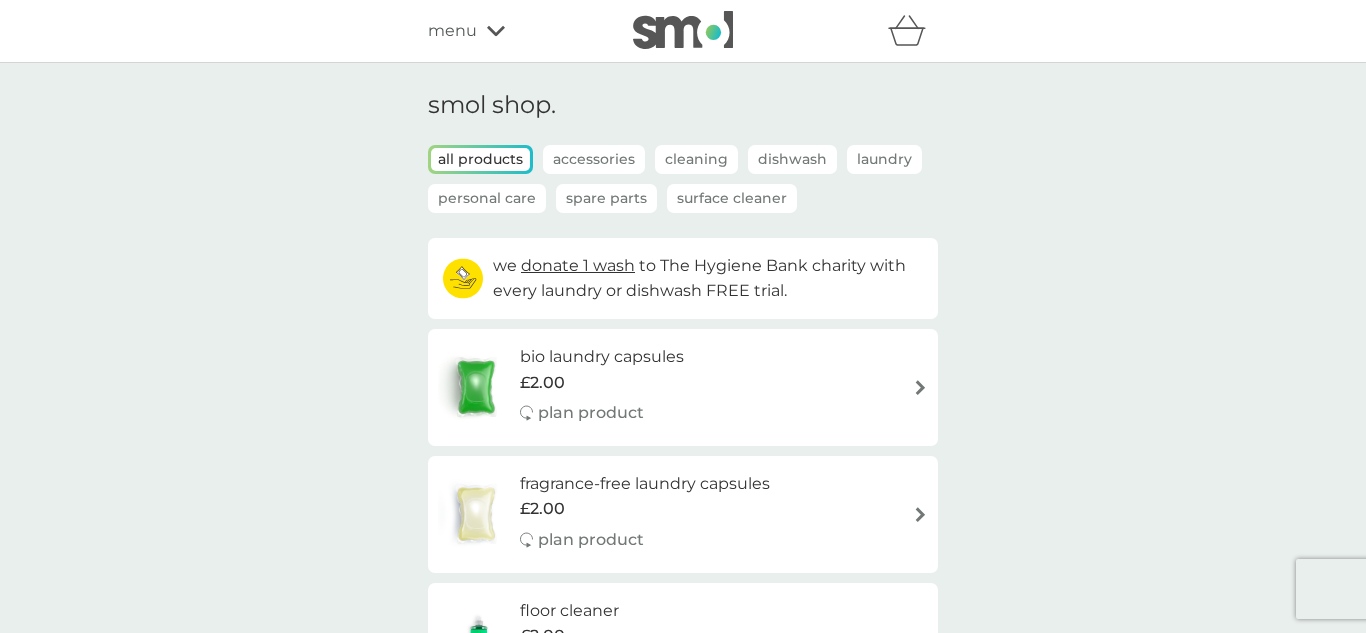click on "Spare Parts" at bounding box center (606, 198) 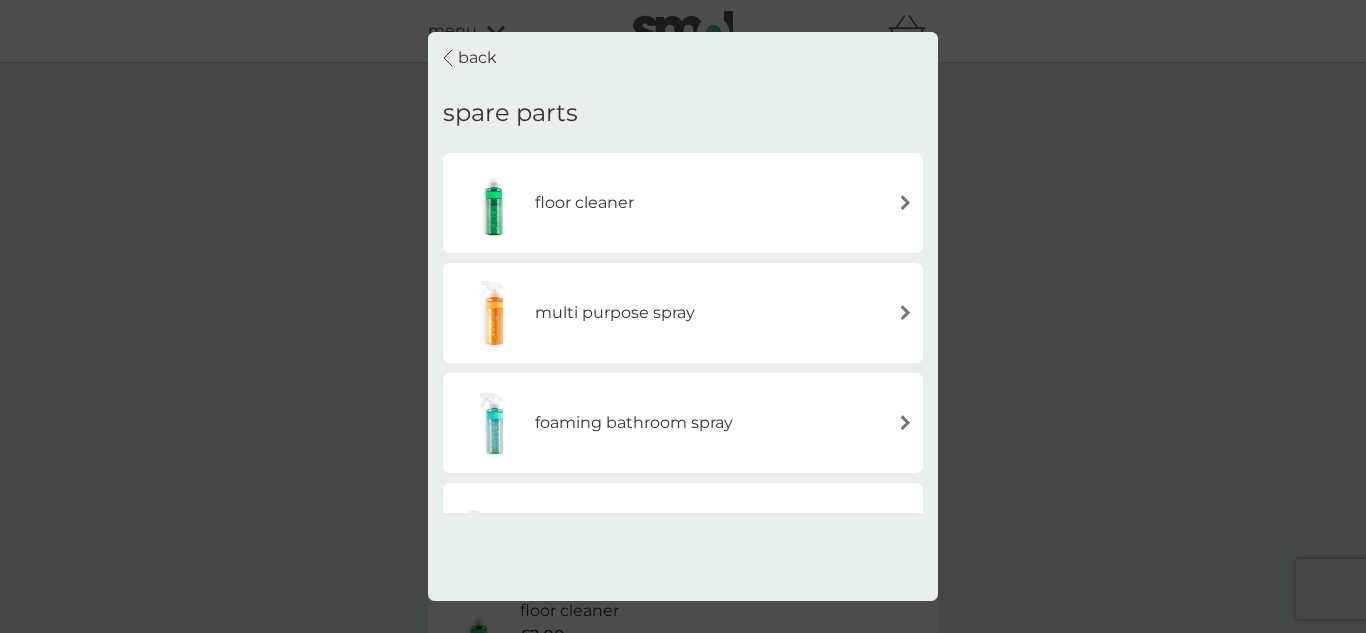 click on "floor cleaner" at bounding box center (683, 203) 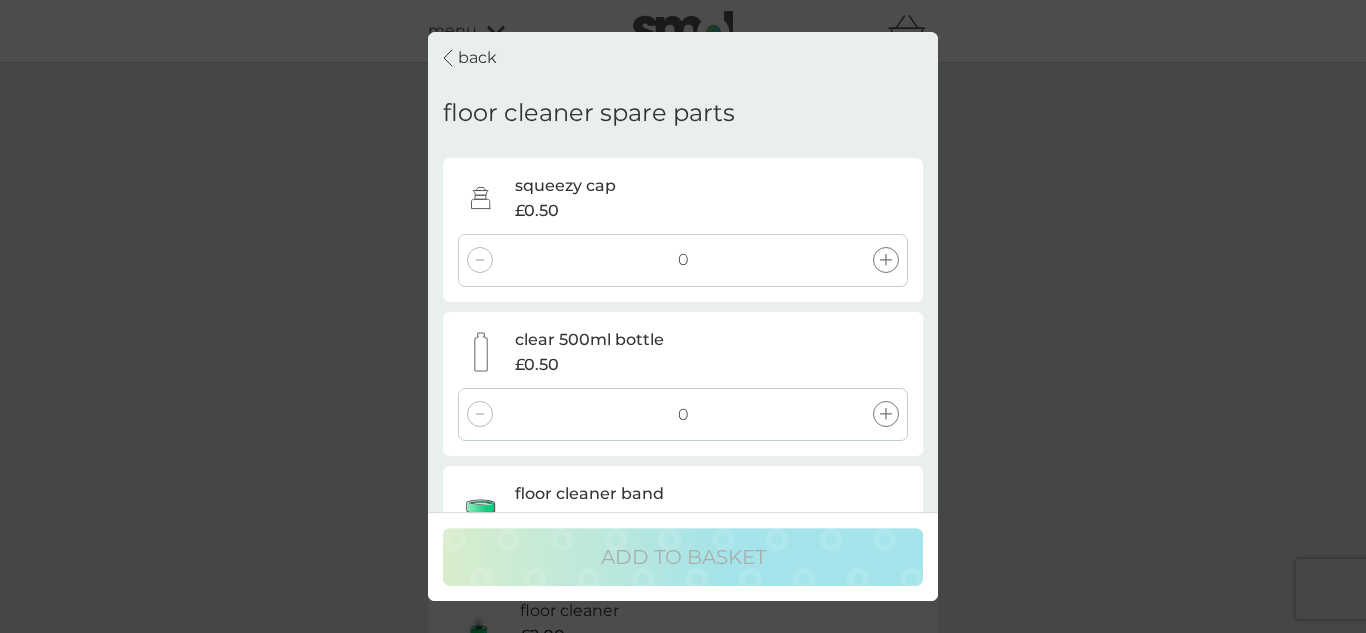 scroll, scrollTop: 40, scrollLeft: 0, axis: vertical 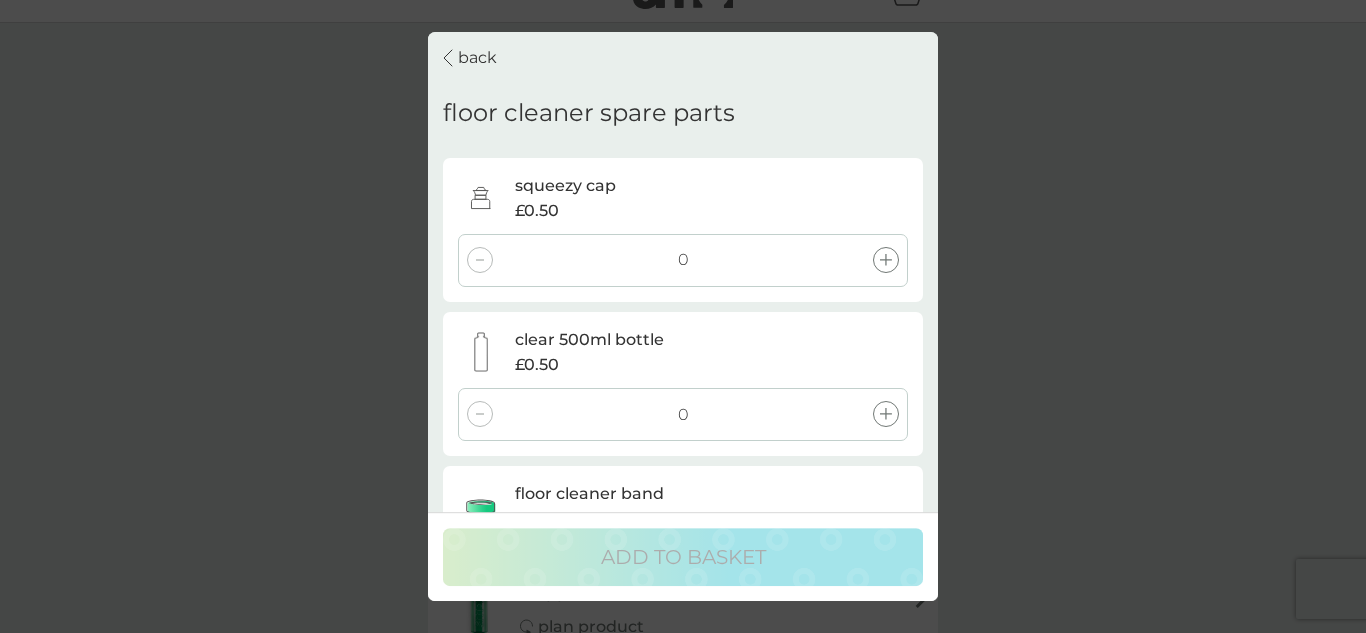 click on "back" at bounding box center [470, 58] 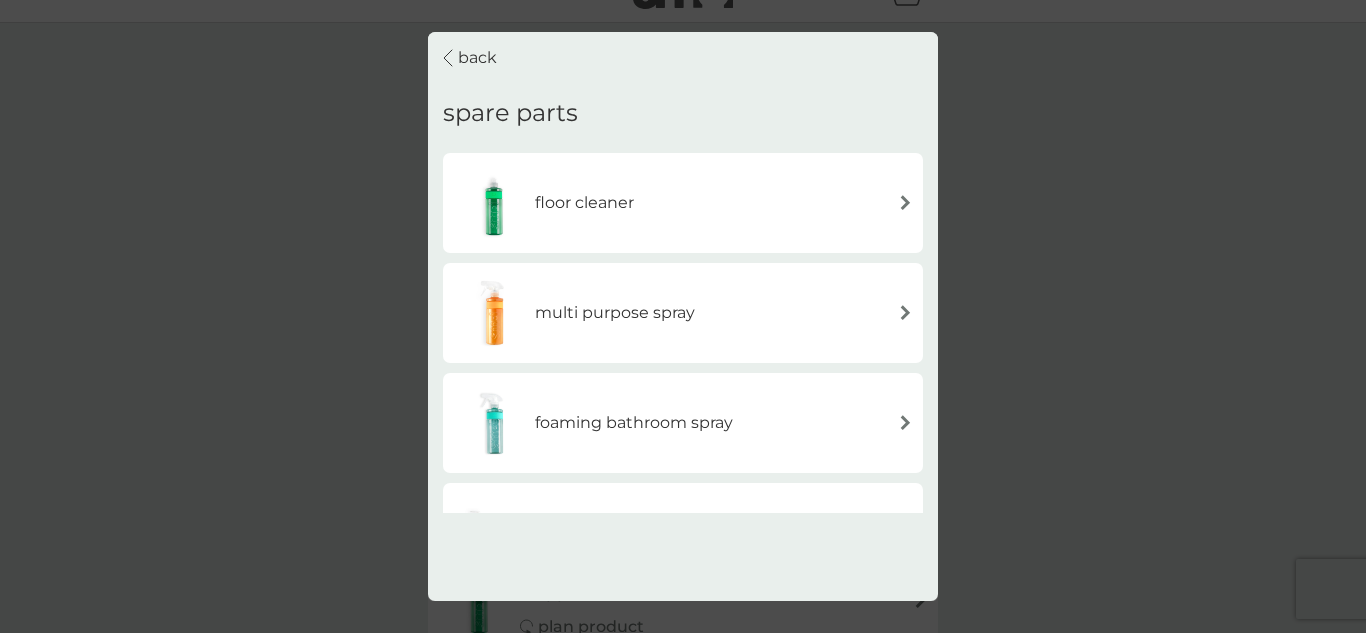 click on "back spare parts floor cleaner multi purpose spray foaming bathroom spray fabric conditioner bio laundry liquid washing up liquid stain gel foaming handwash non-bio laundry liquid" at bounding box center [683, 272] 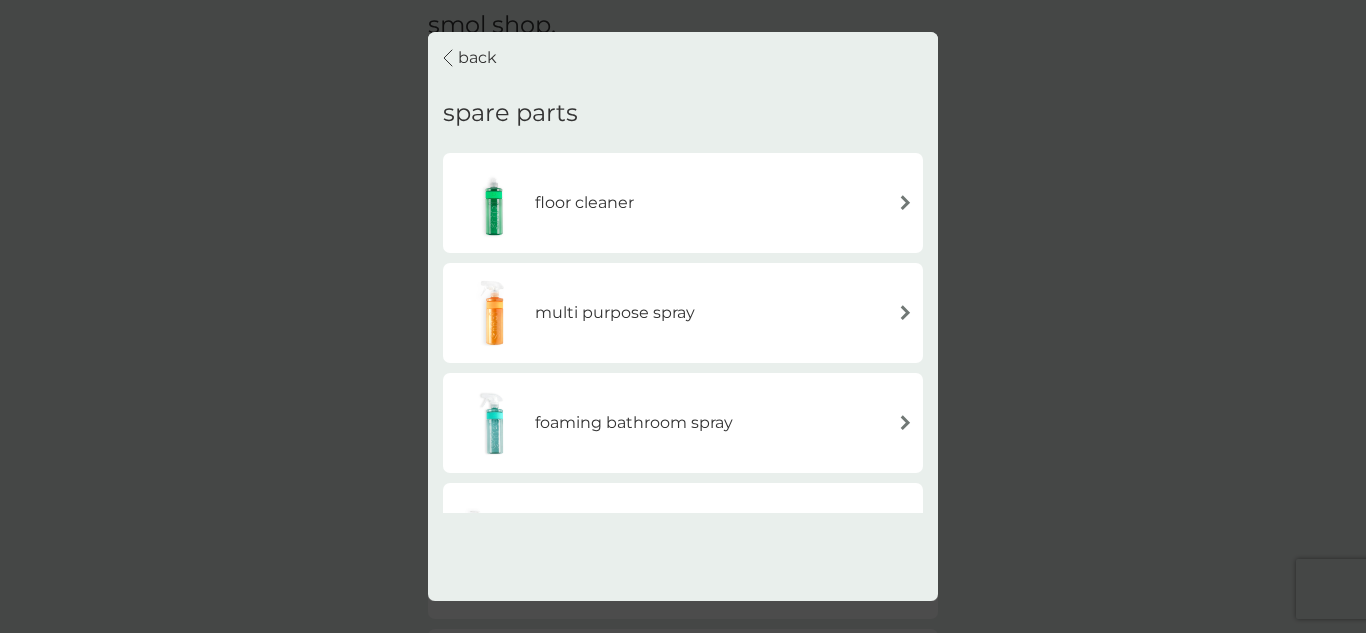 scroll, scrollTop: 120, scrollLeft: 0, axis: vertical 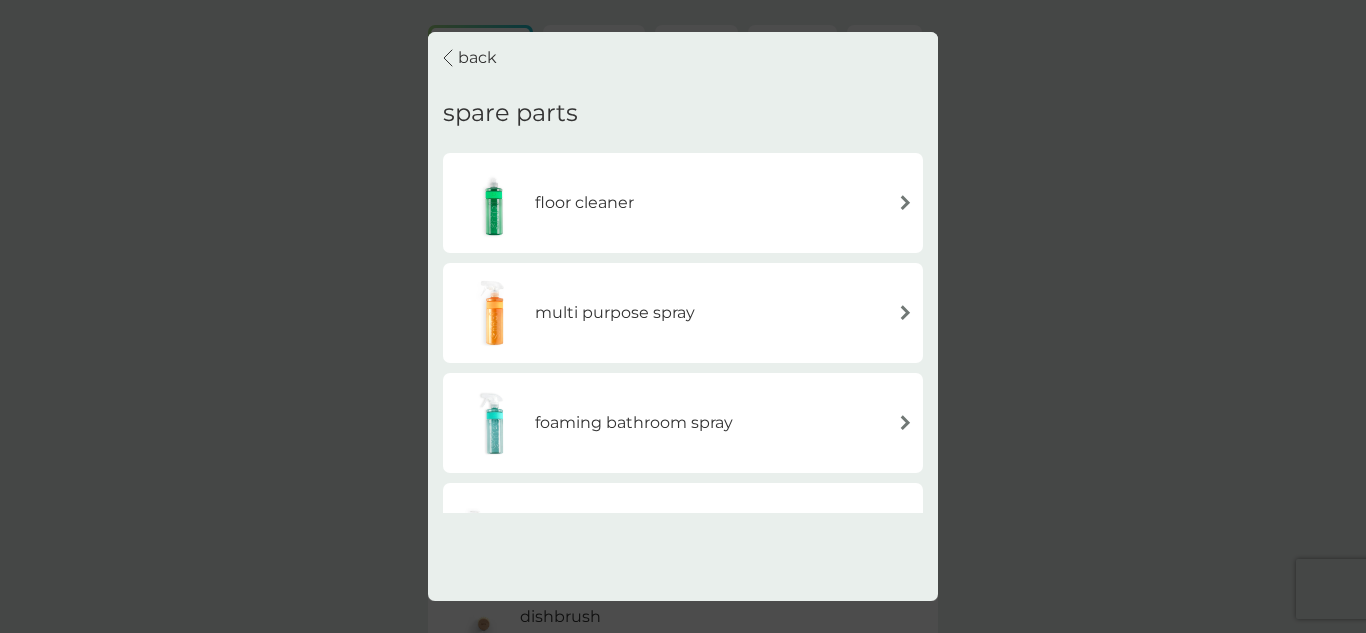 click on "fabric conditioner" at bounding box center [683, 533] 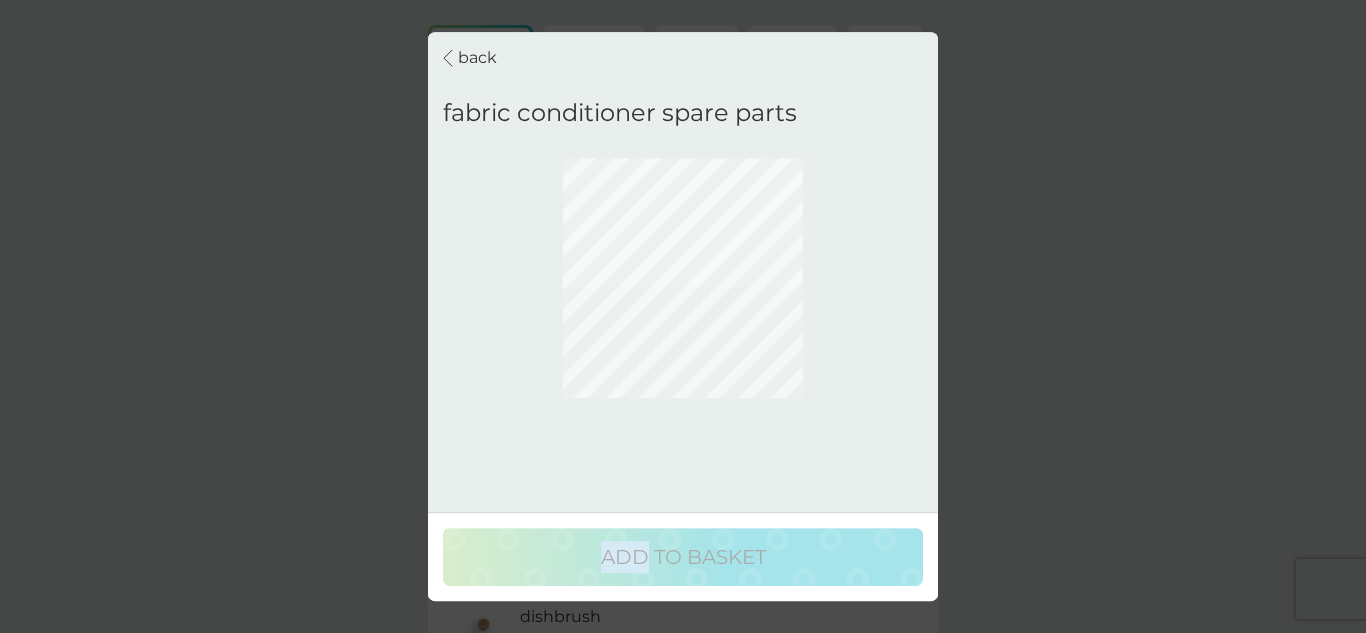 click on "back fabric conditioner spare parts ADD TO BASKET" at bounding box center [683, 317] 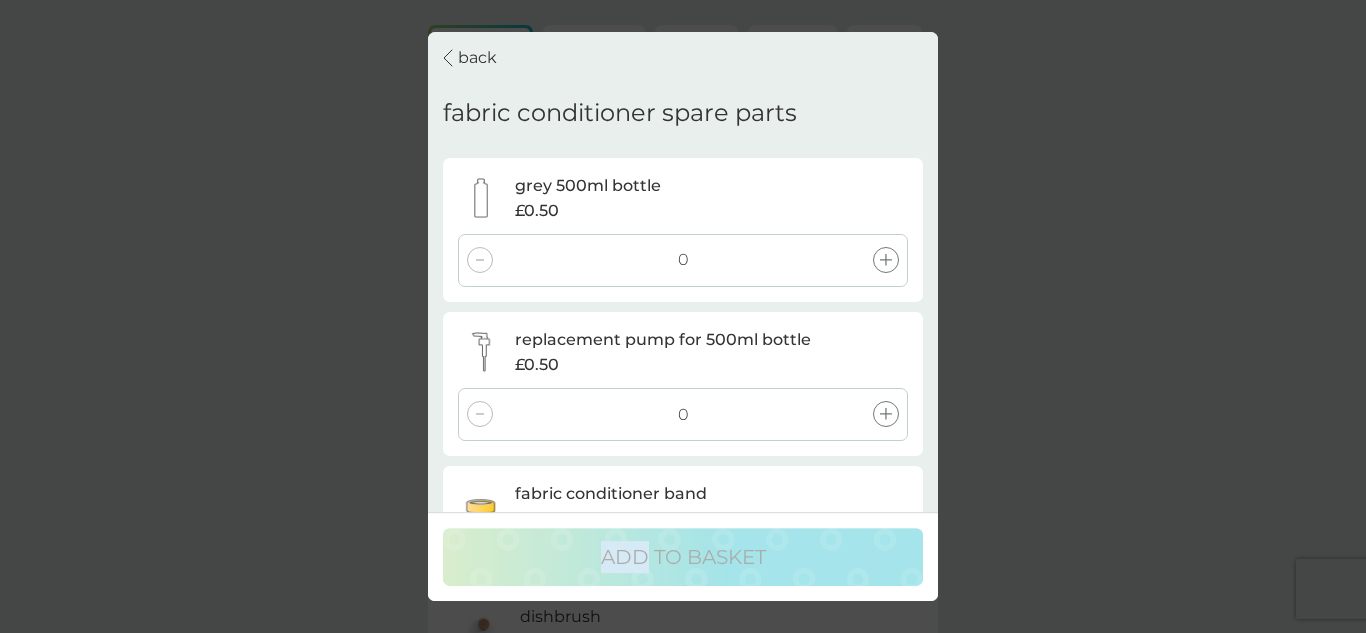 click 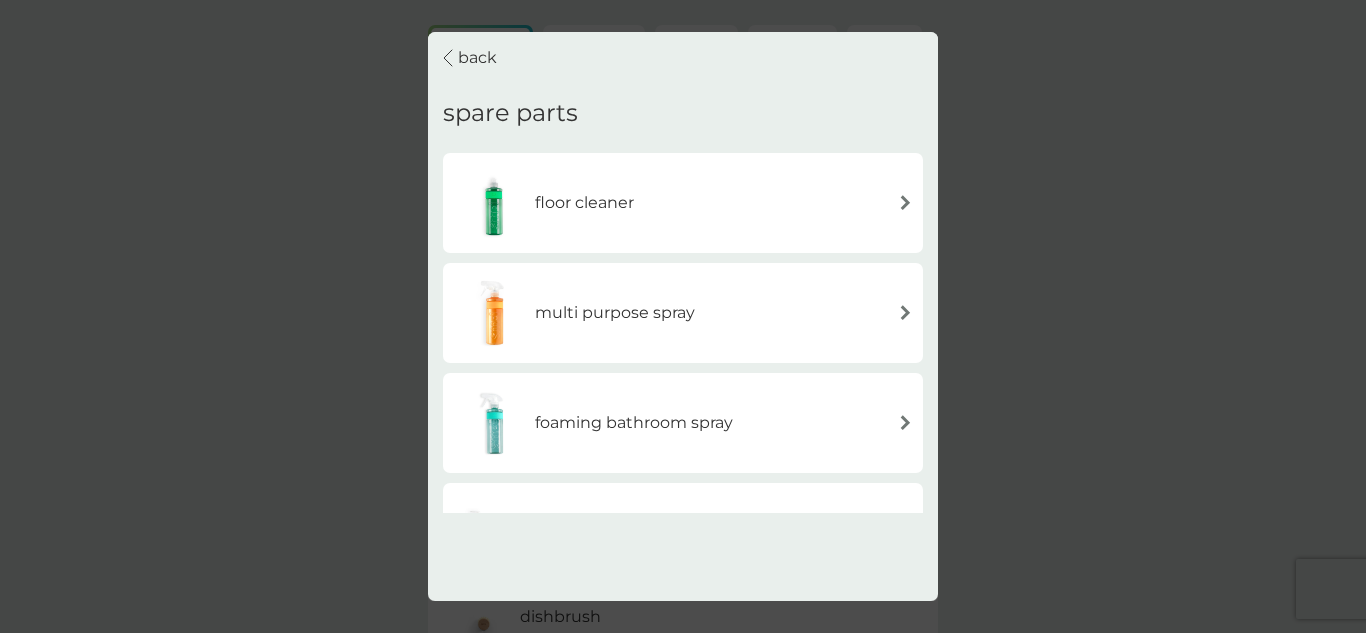 type 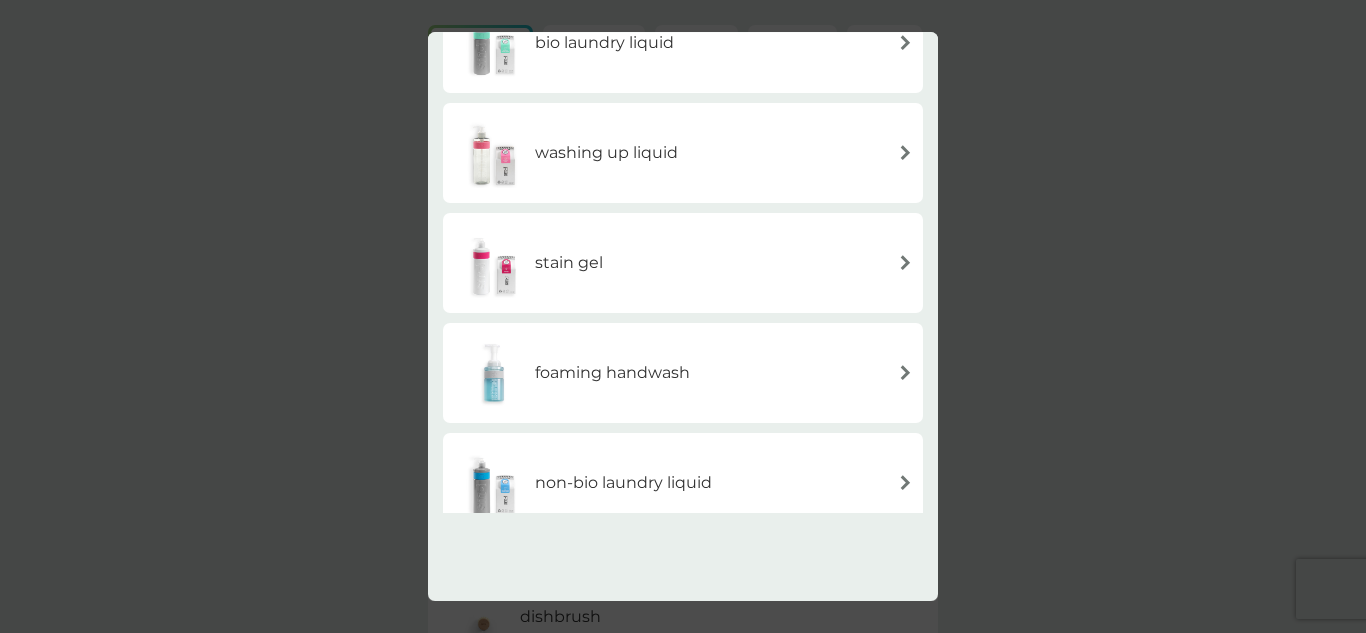 scroll, scrollTop: 630, scrollLeft: 0, axis: vertical 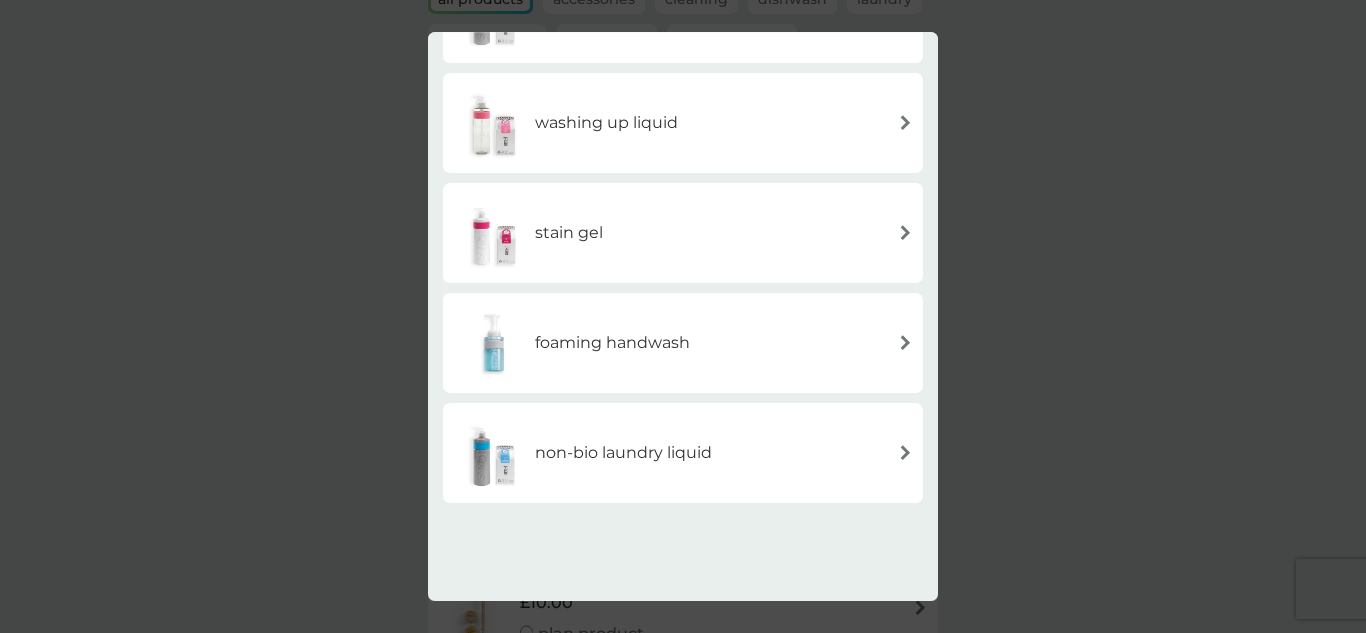 click at bounding box center (905, 232) 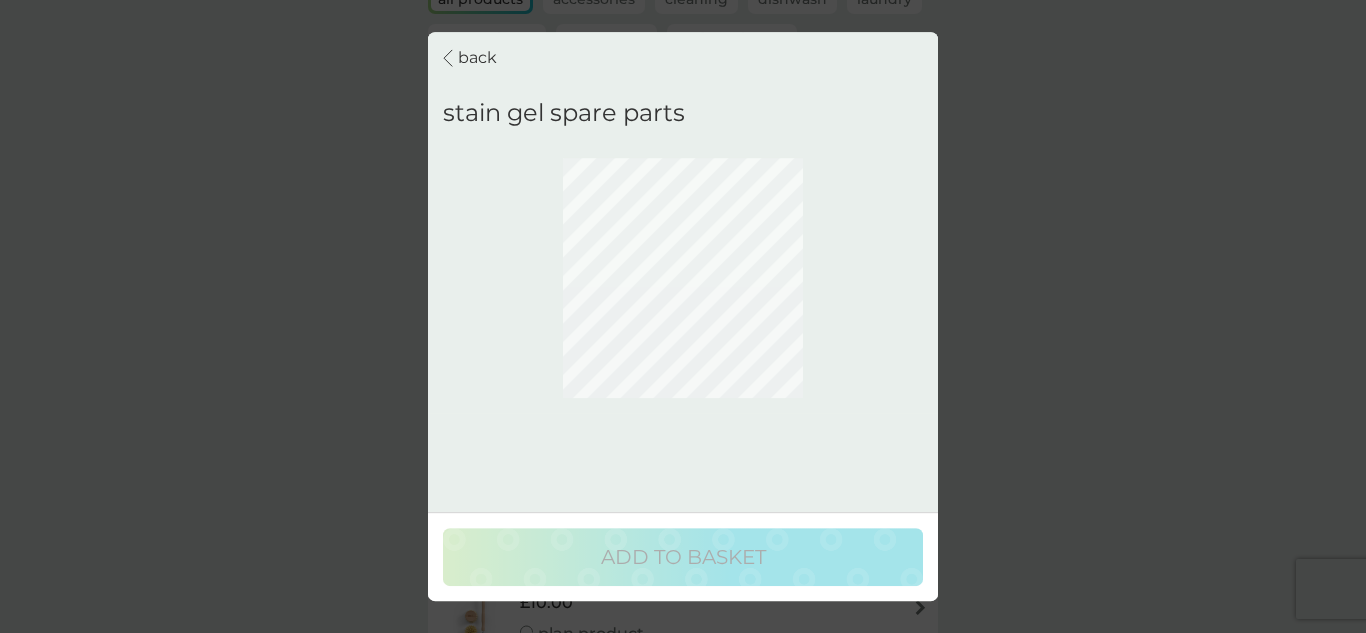 scroll, scrollTop: 0, scrollLeft: 0, axis: both 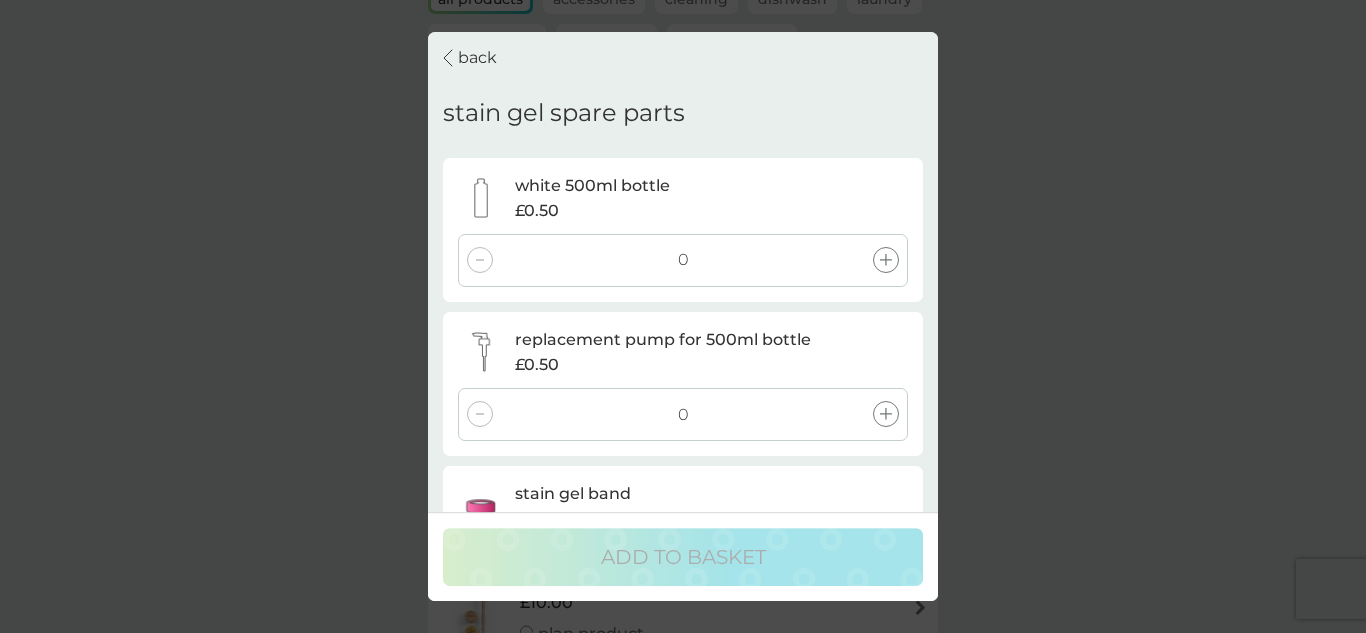 click at bounding box center (886, 415) 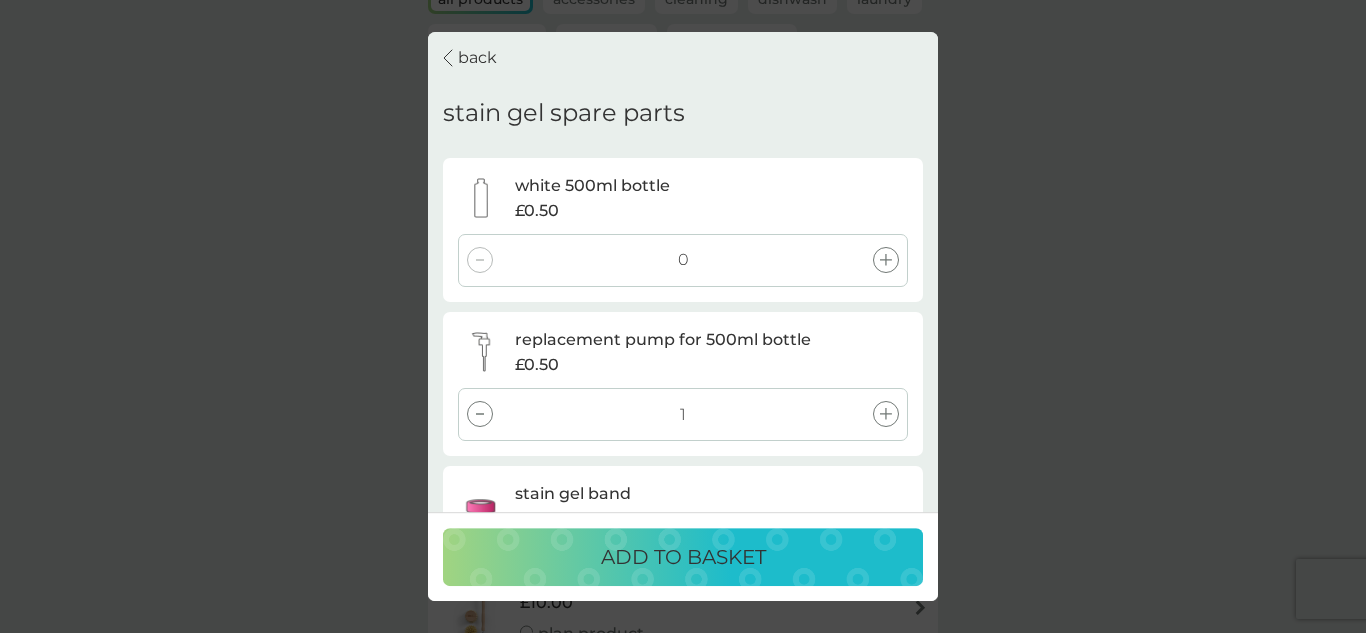click on "back stain gel spare parts white 500ml bottle £0.50 0 replacement pump for 500ml bottle £0.50 1 stain gel band £0.50 0" at bounding box center (683, 272) 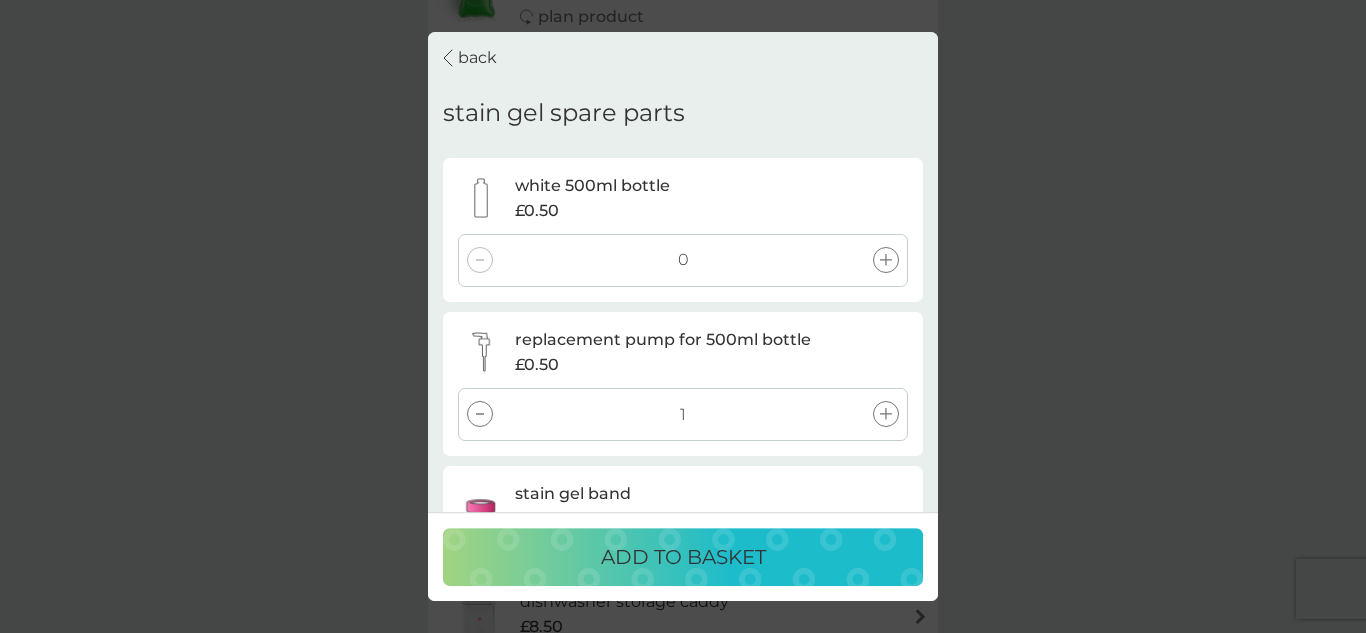 scroll, scrollTop: 400, scrollLeft: 0, axis: vertical 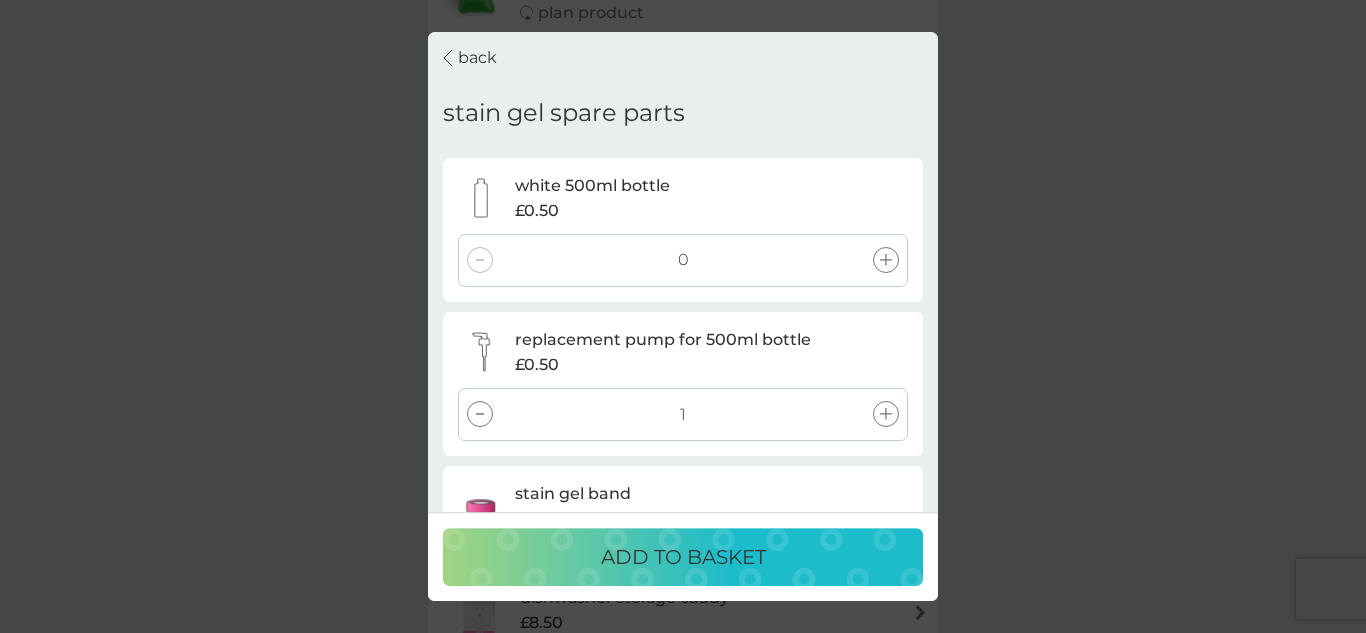 click on "stain gel spare parts" at bounding box center [683, 113] 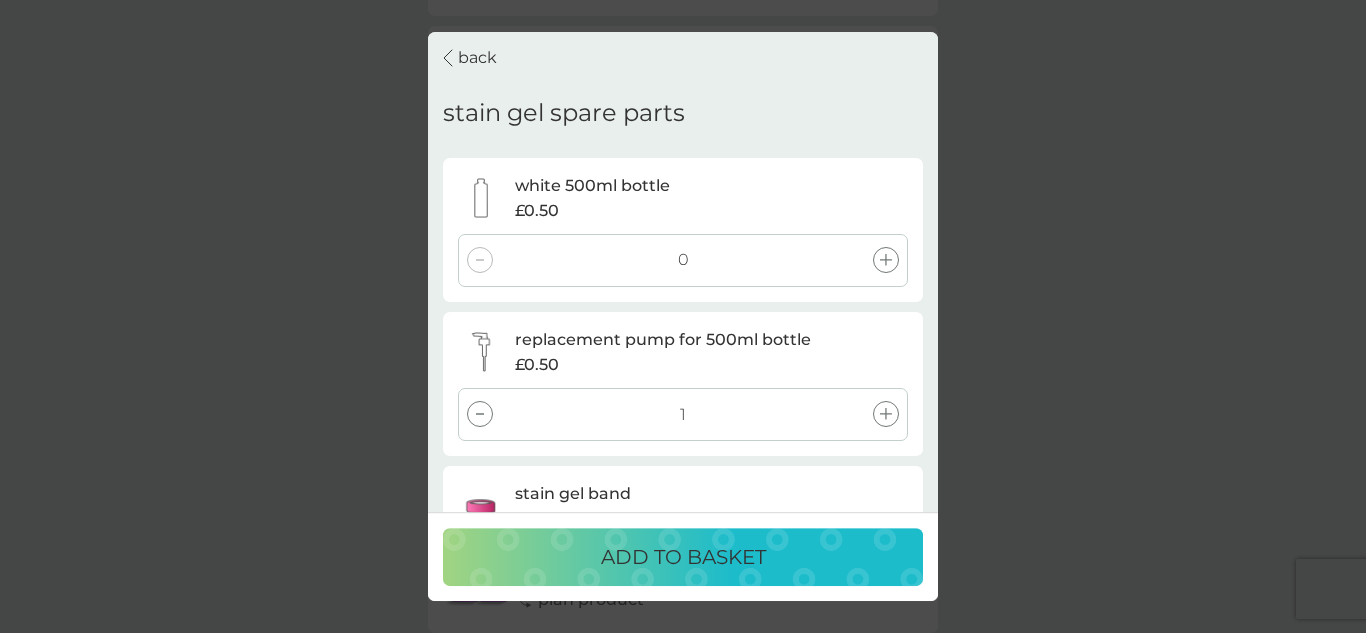 scroll, scrollTop: 560, scrollLeft: 0, axis: vertical 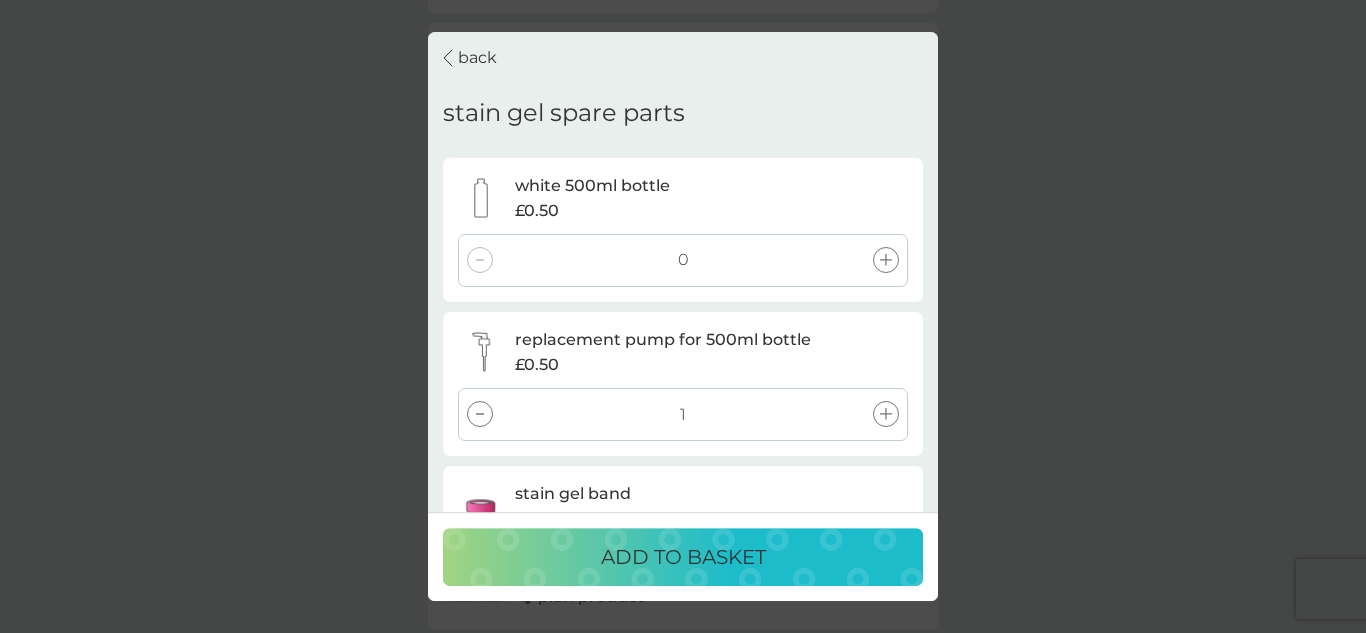 click 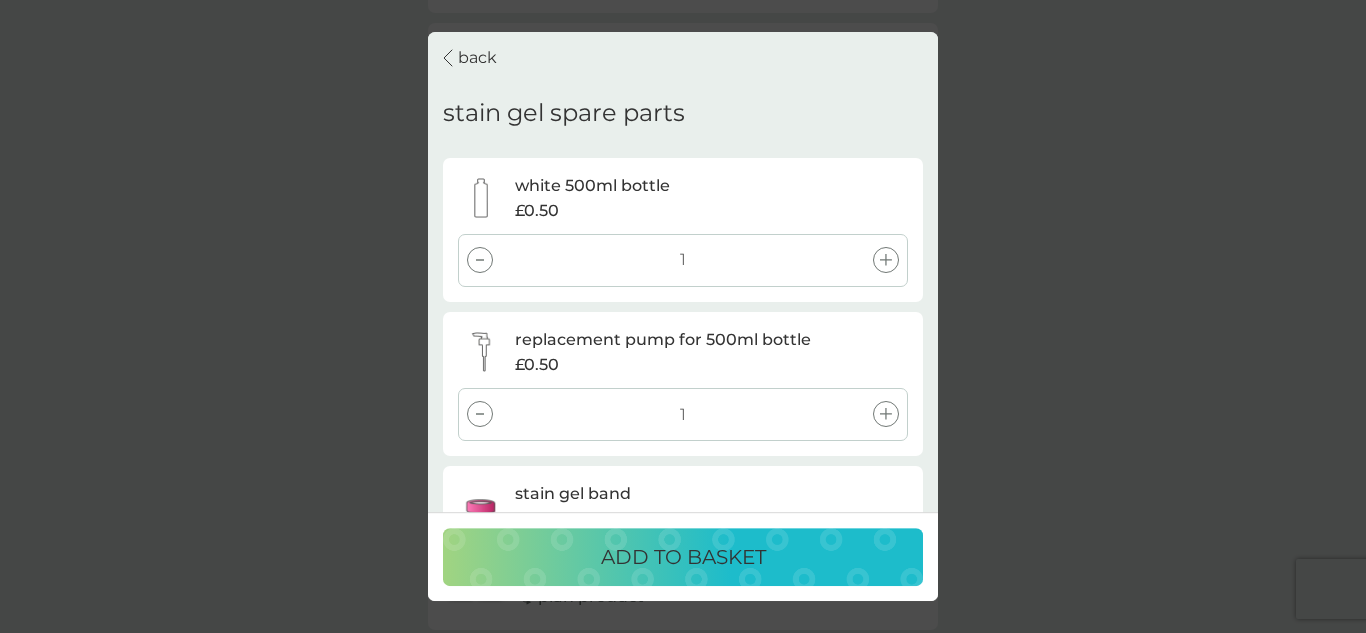 click on "ADD TO BASKET" at bounding box center [683, 557] 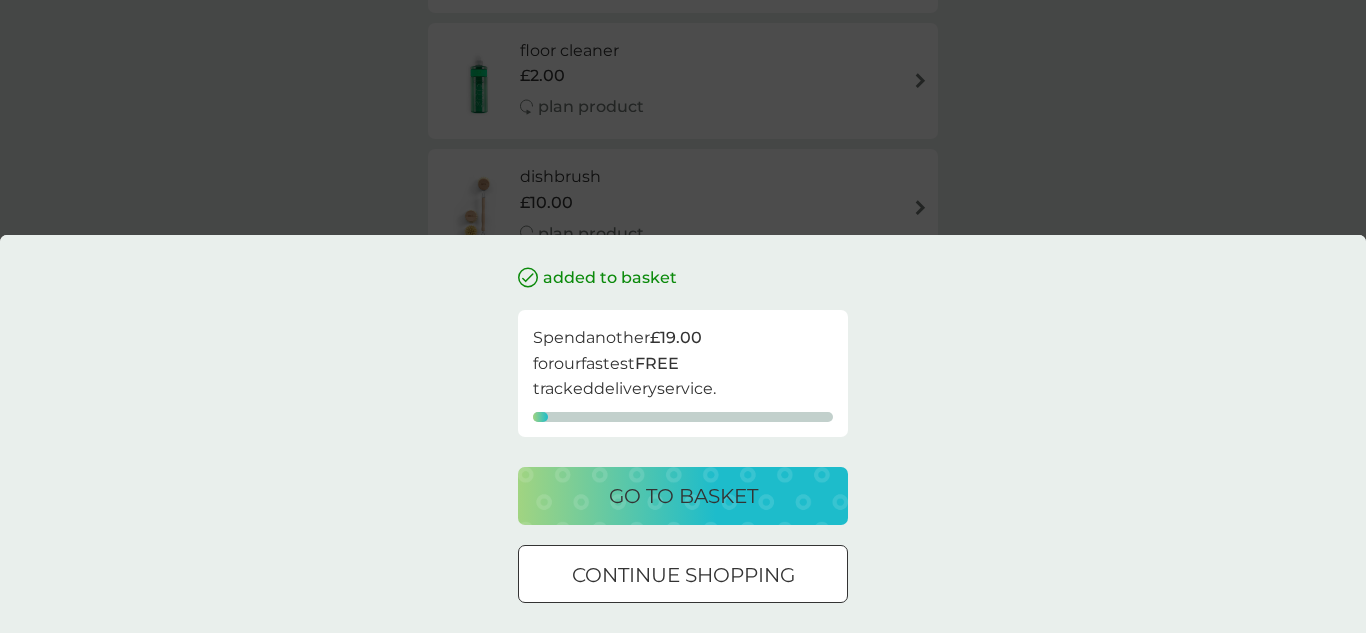 click on "continue shopping" at bounding box center [683, 575] 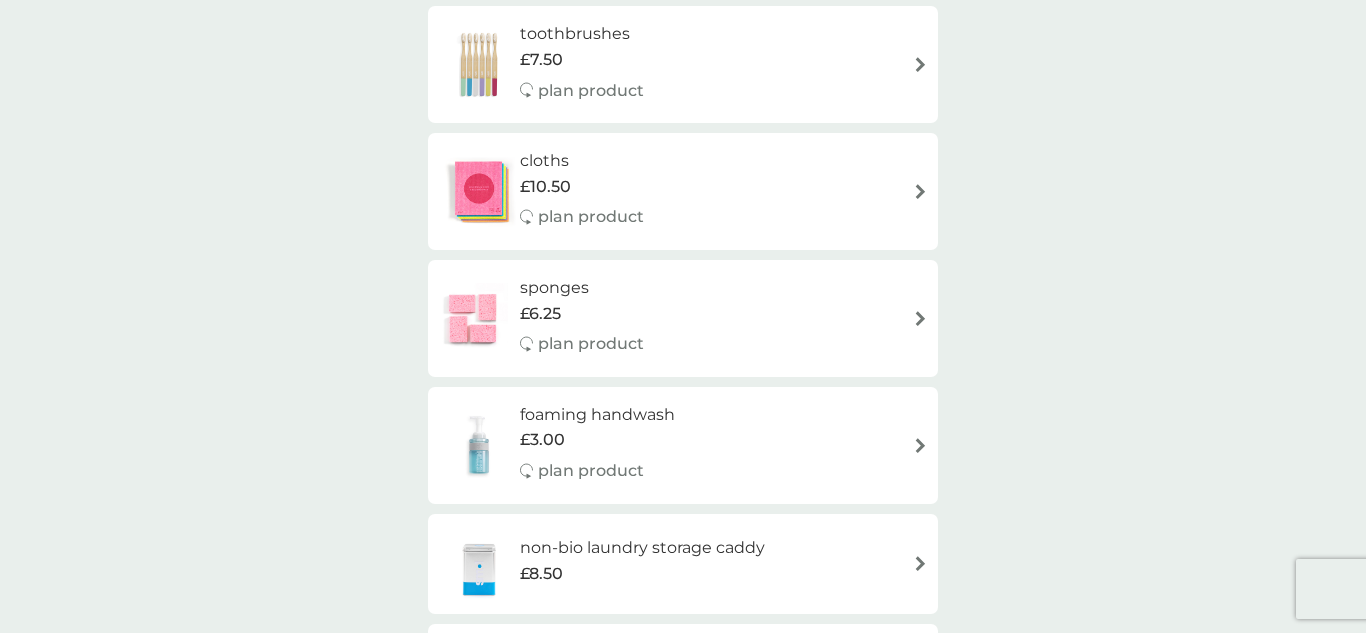 scroll, scrollTop: 1360, scrollLeft: 0, axis: vertical 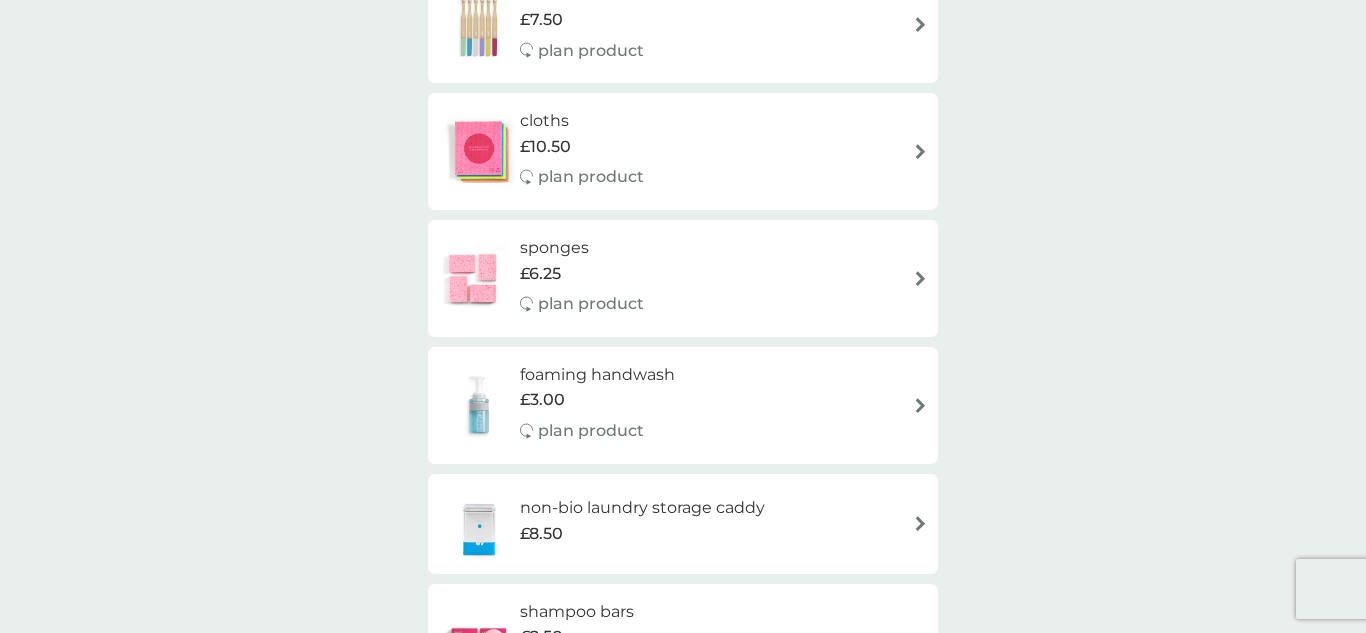 click on "foaming handwash £3.00 plan product" at bounding box center (683, 405) 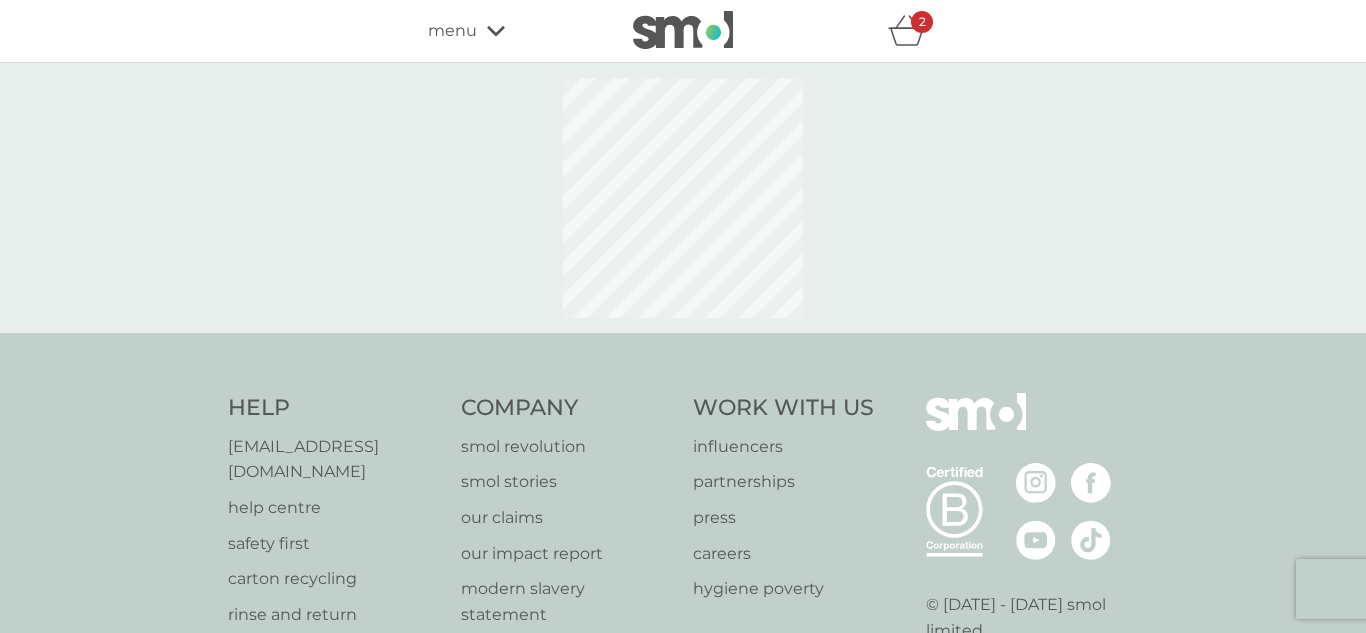 select on "119" 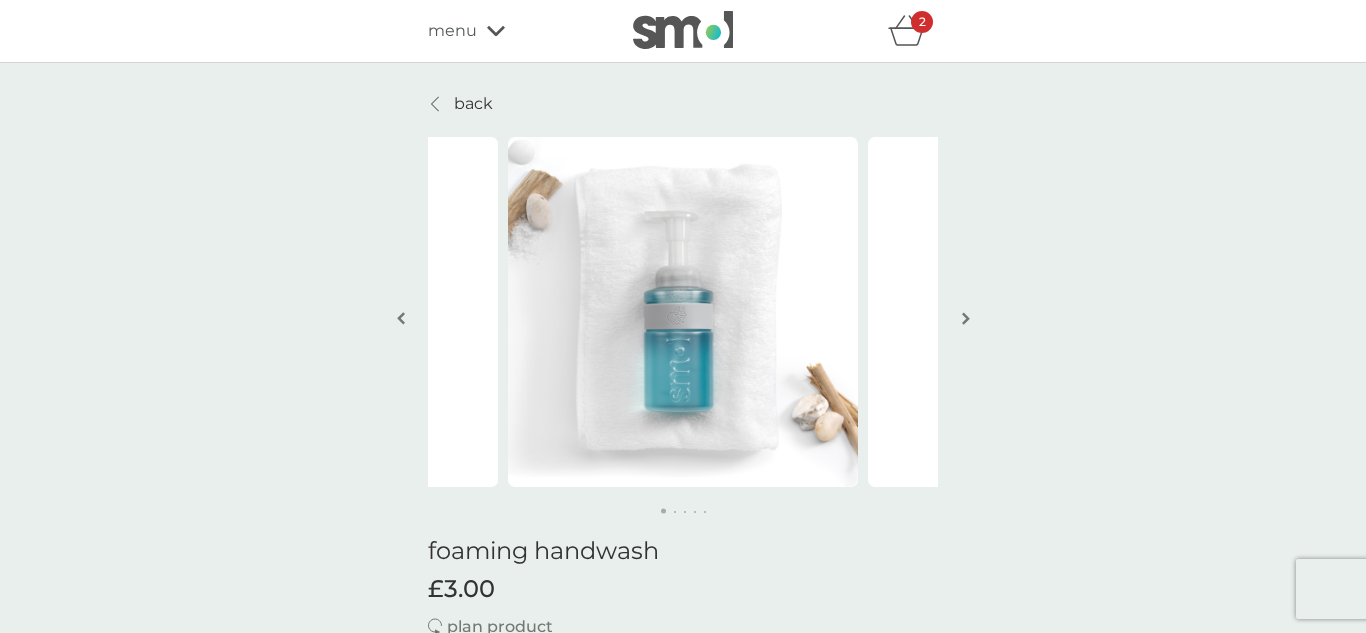 click at bounding box center (965, 320) 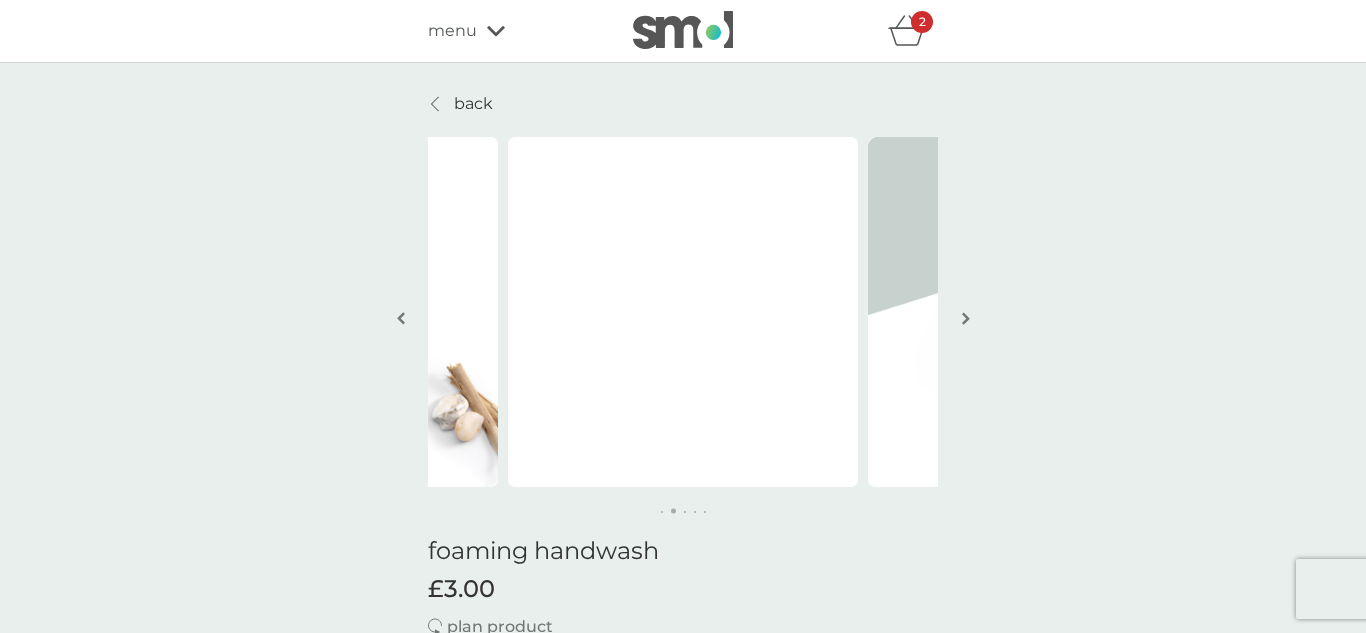 click at bounding box center (965, 320) 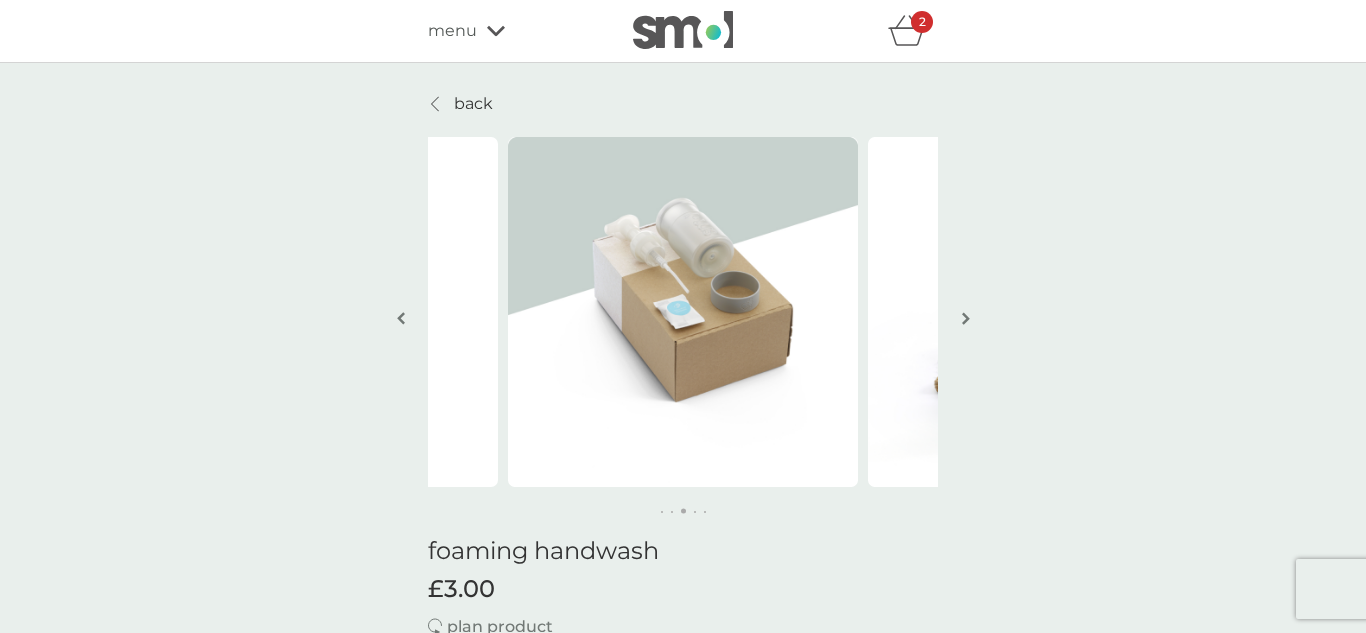 click at bounding box center (965, 320) 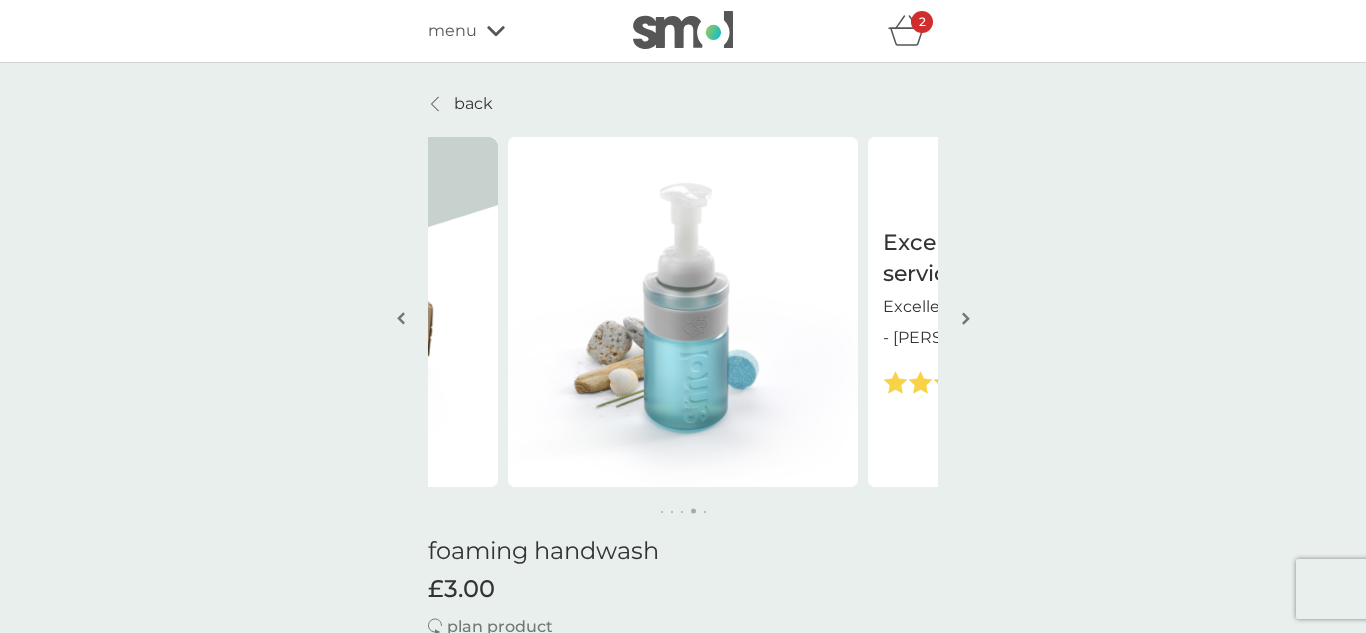 click at bounding box center [401, 318] 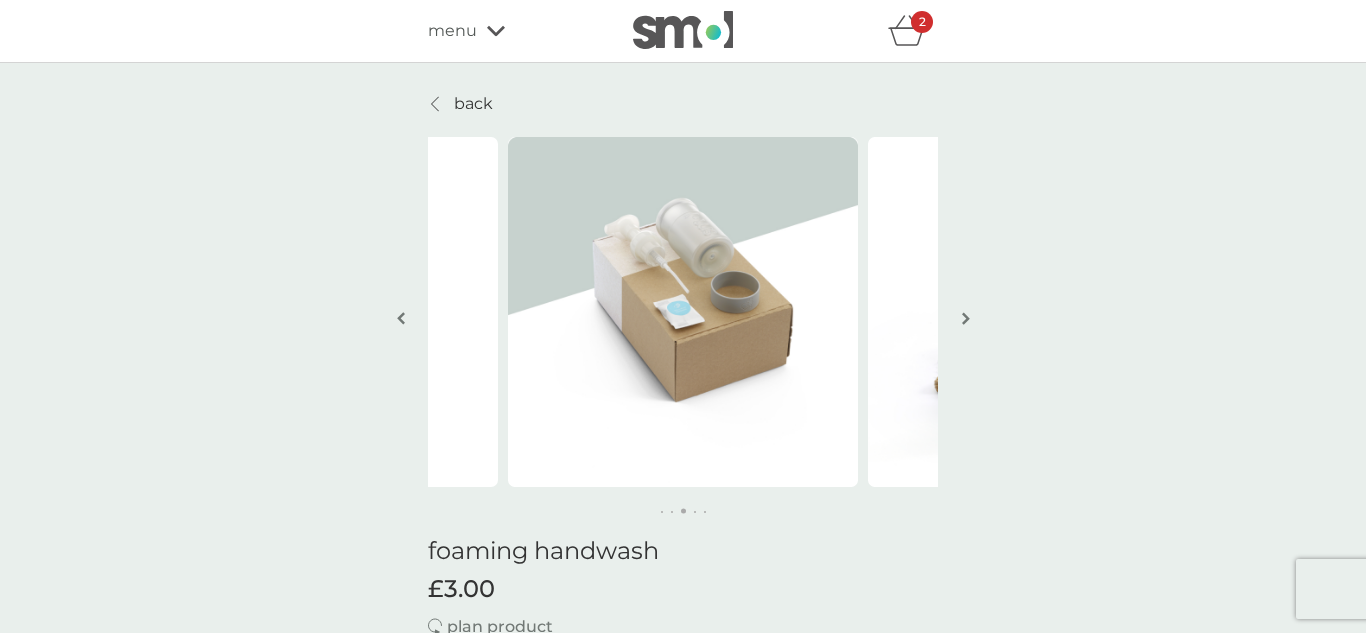 click at bounding box center (966, 318) 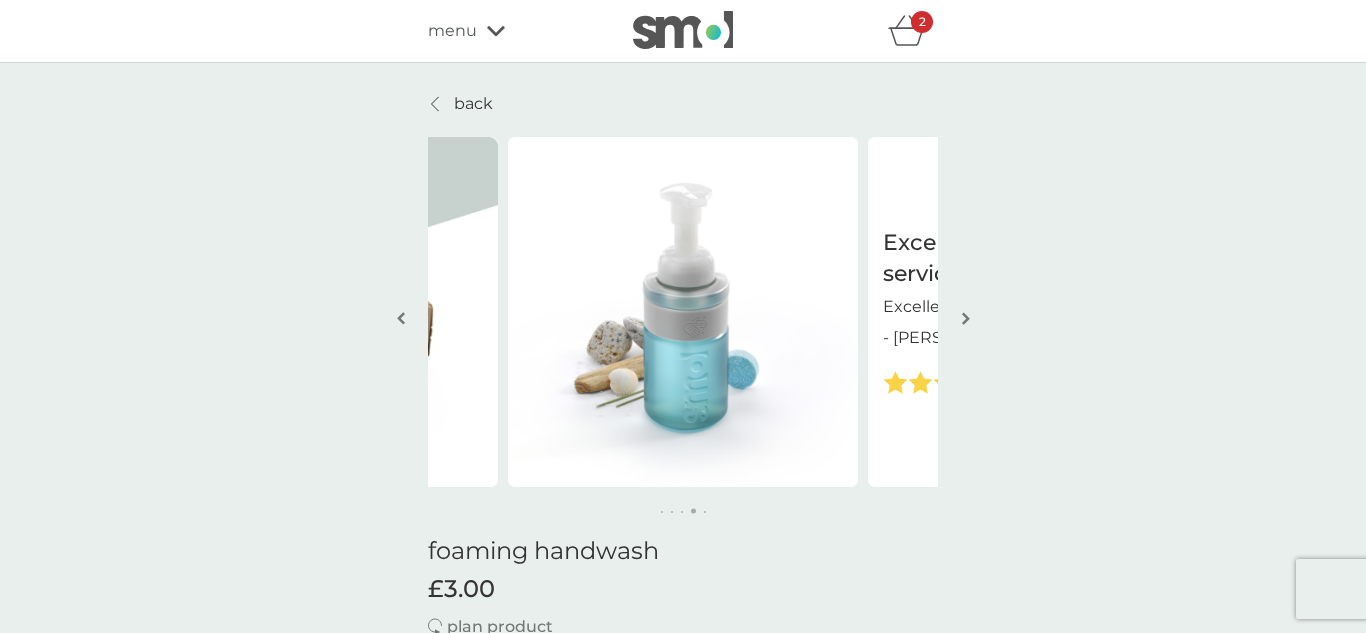 click at bounding box center [966, 318] 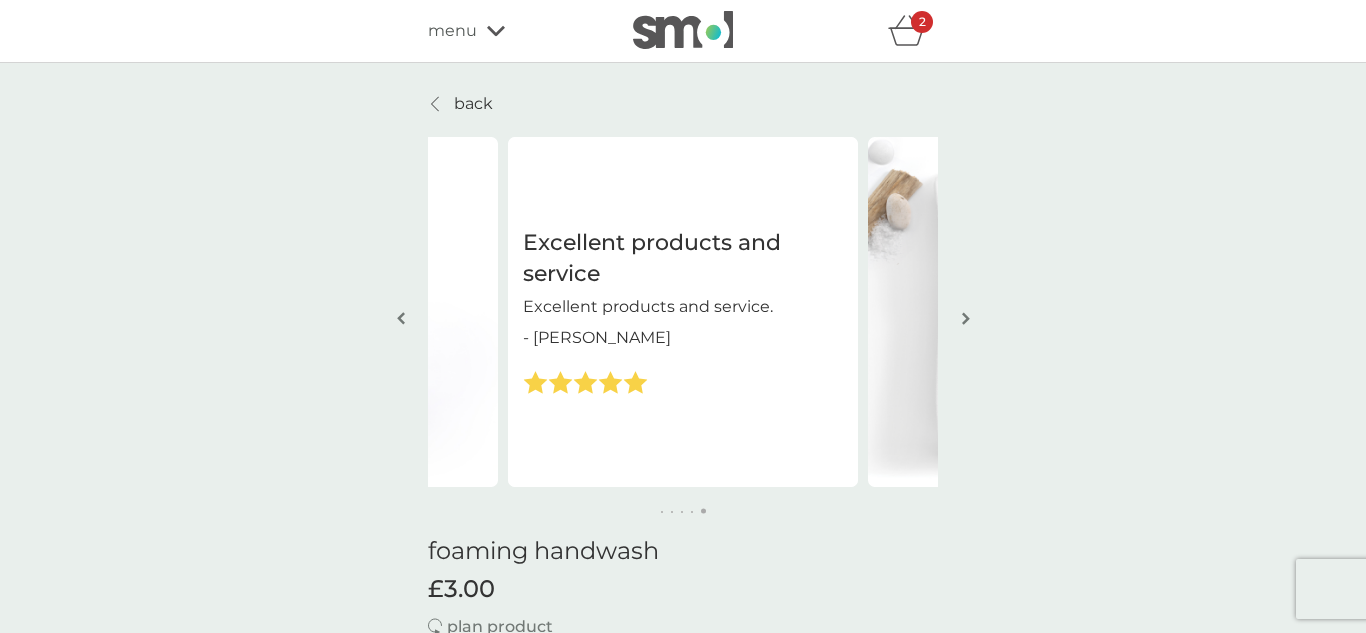 click at bounding box center [966, 318] 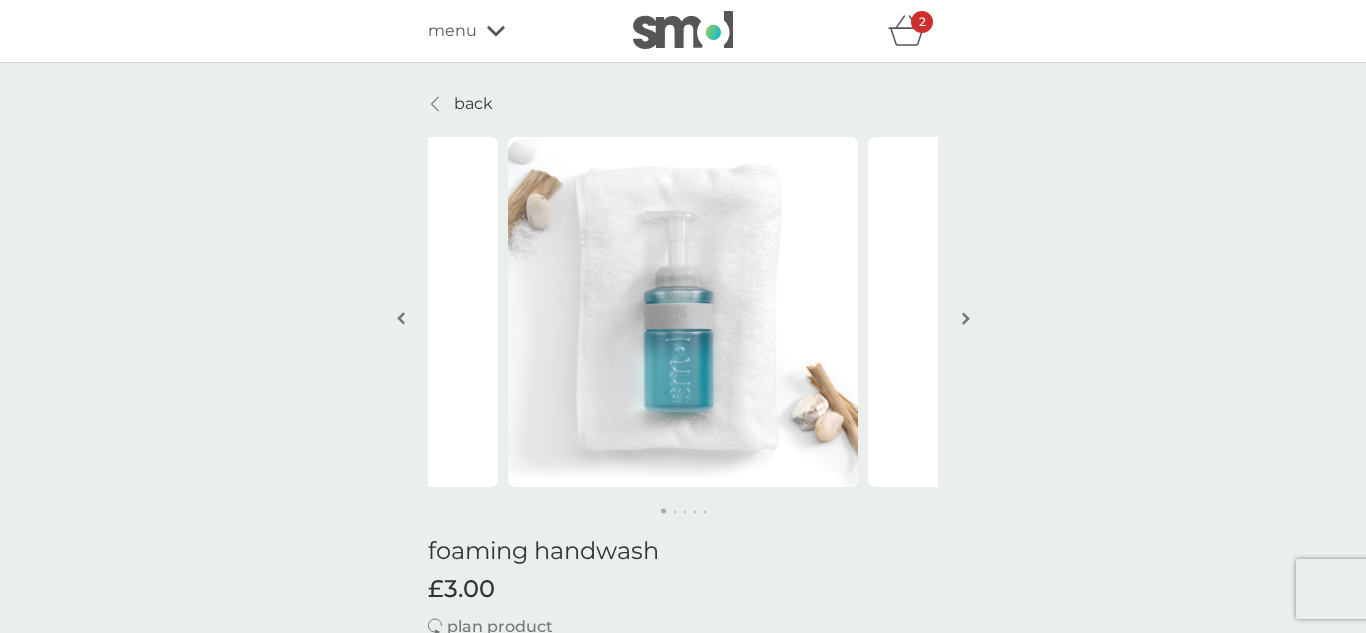 type 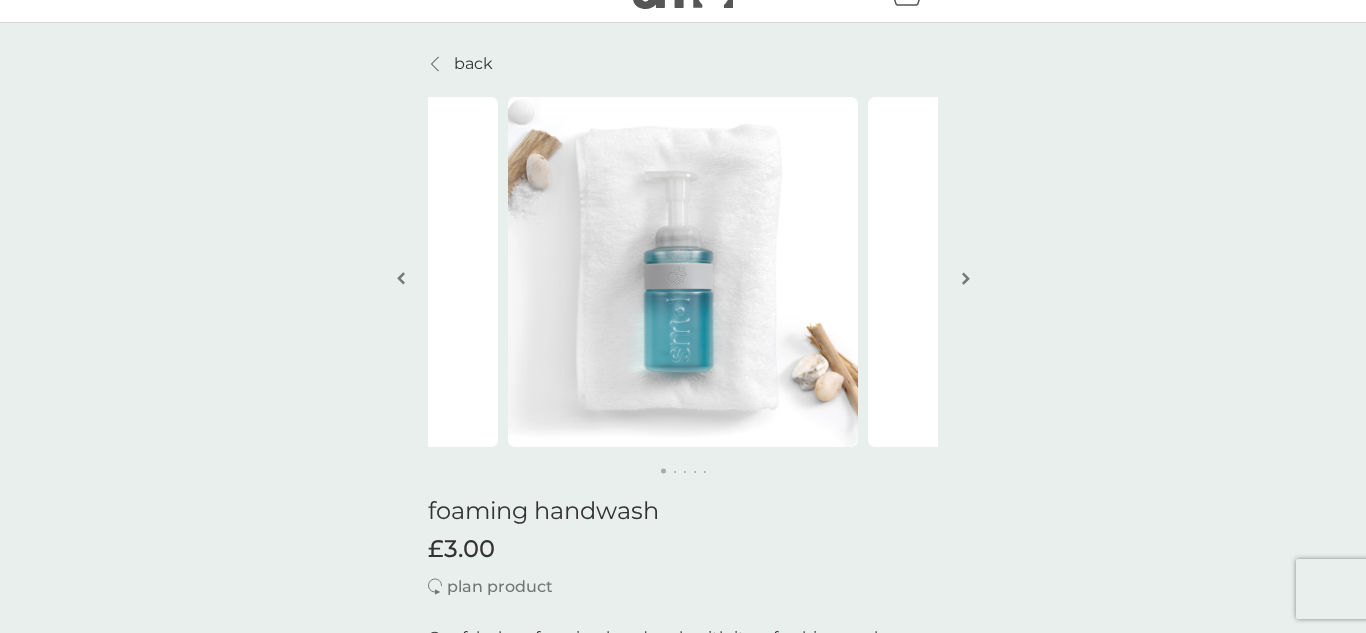 click at bounding box center (966, 278) 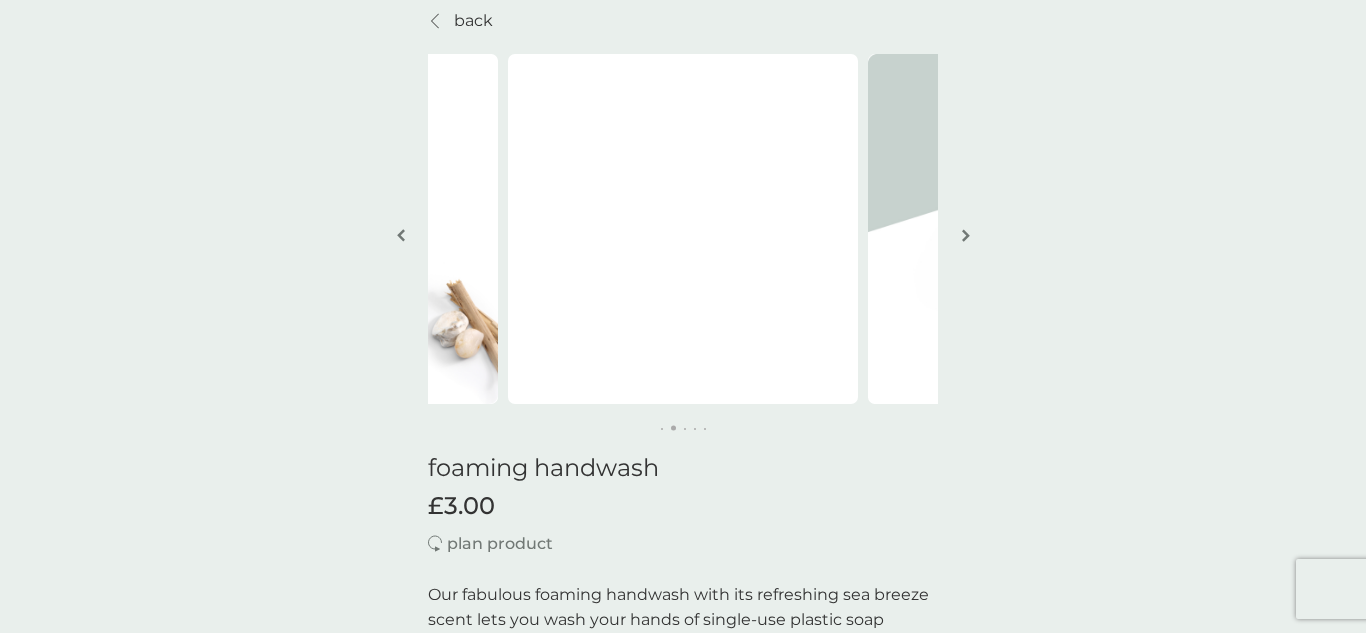 scroll, scrollTop: 120, scrollLeft: 0, axis: vertical 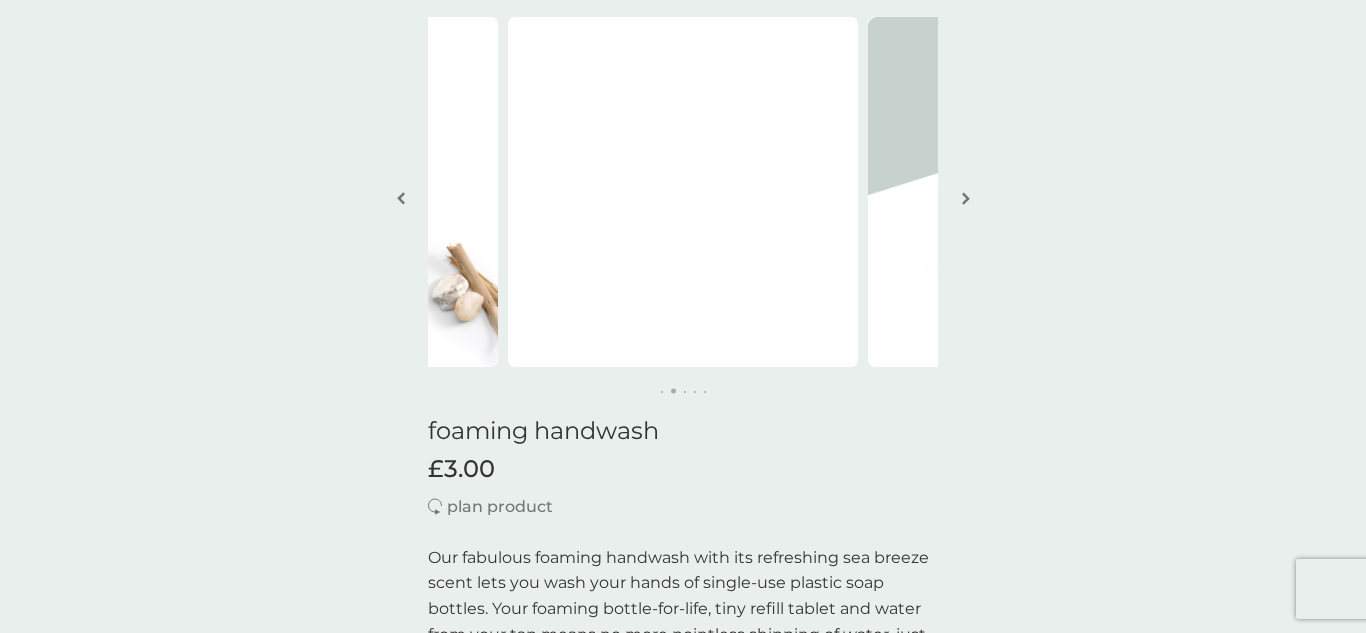 click at bounding box center (965, 200) 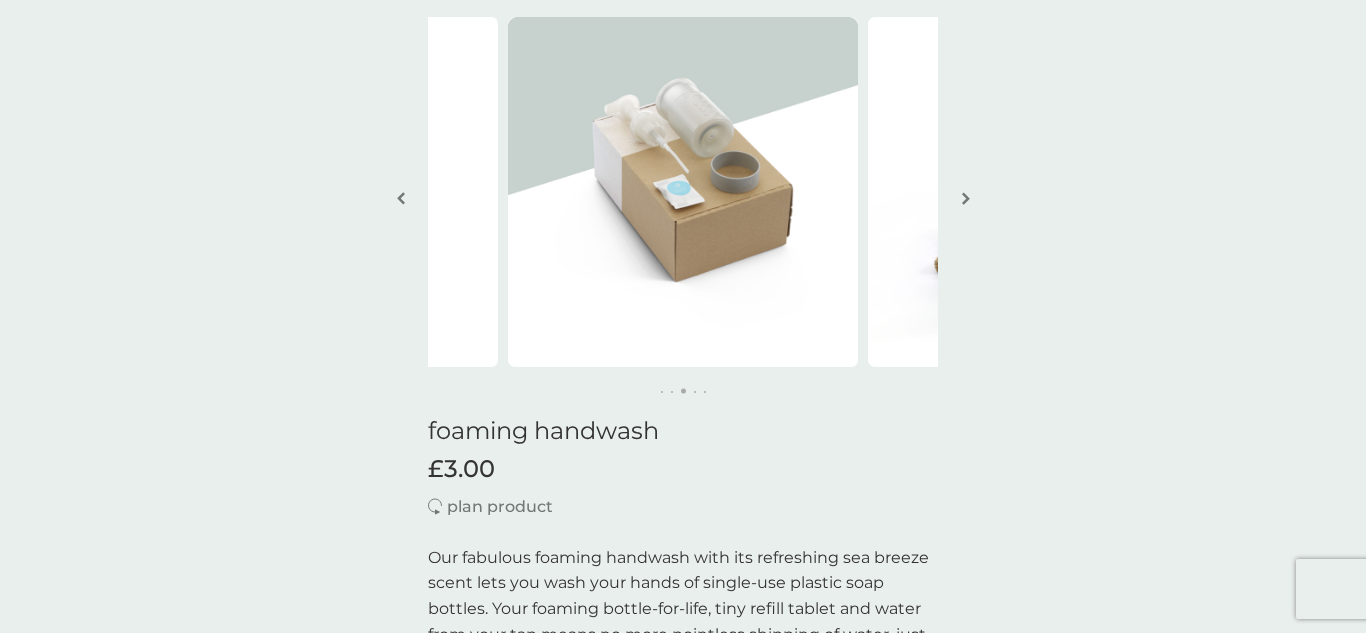 click at bounding box center [965, 200] 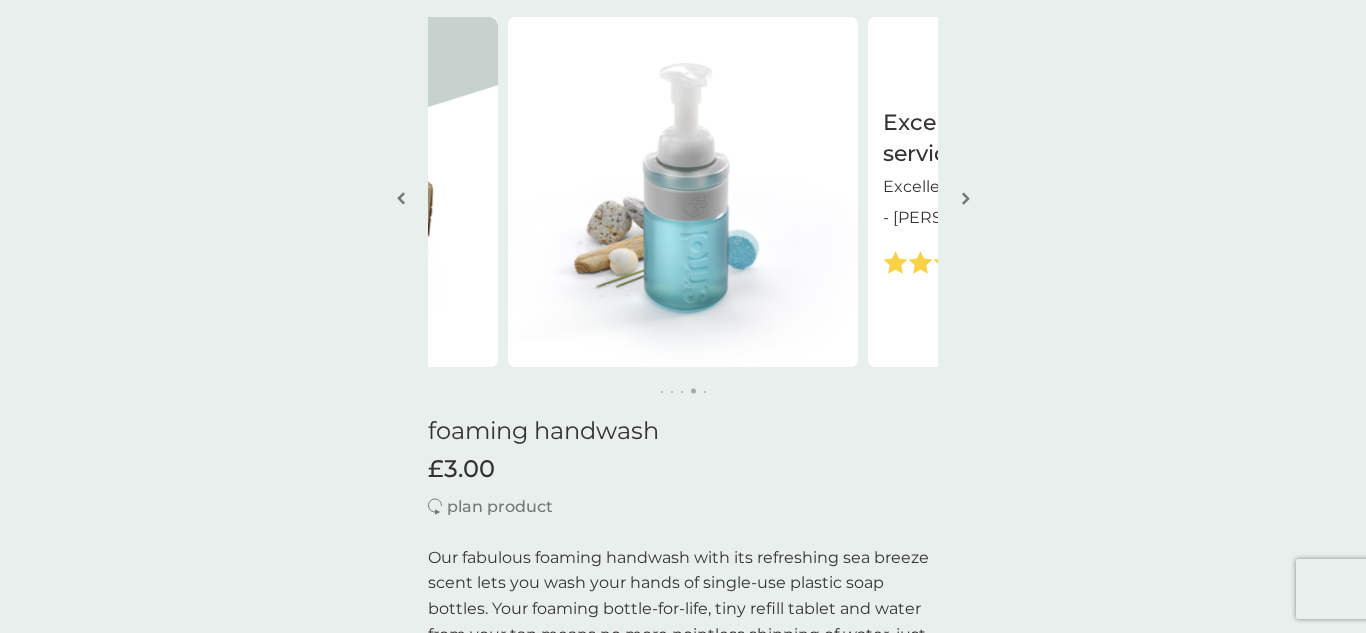 click on "back Excellent products and service Excellent products and service. - Sue
Excellent products and service Excellent products and service. - Sue
foaming handwash £3.00 plan product Our fabulous foaming handwash with its refreshing sea breeze scent lets you wash your hands of single-use plastic soap bottles. Your foaming bottle-for-life, tiny refill tablet and water from your tap means no more pointless shipping of water, just wonderfully clean hands and a cleaner conscience. rich cleansing foam for super soft skin hands feel clean with fresh sea breeze scent 50% cheaper* & lasts nearly twice as long as the leading brand dermatologically tested vegan & cruelty-free cuts carbon & single-use plastic bottles how it works starter packs contain 1 x bottle-for-life and 1 x refill tablet your ongoing refill pack of 6 x tablets costs just £10.50 plan delivery frequency 1 week  2 weeks  3 weeks  4 weeks  5 weeks  6 weeks  7 weeks  8 weeks  9 weeks  10 weeks  11 weeks  12 weeks  13 weeks  14 weeks  15 weeks  . Great" at bounding box center [683, 1316] 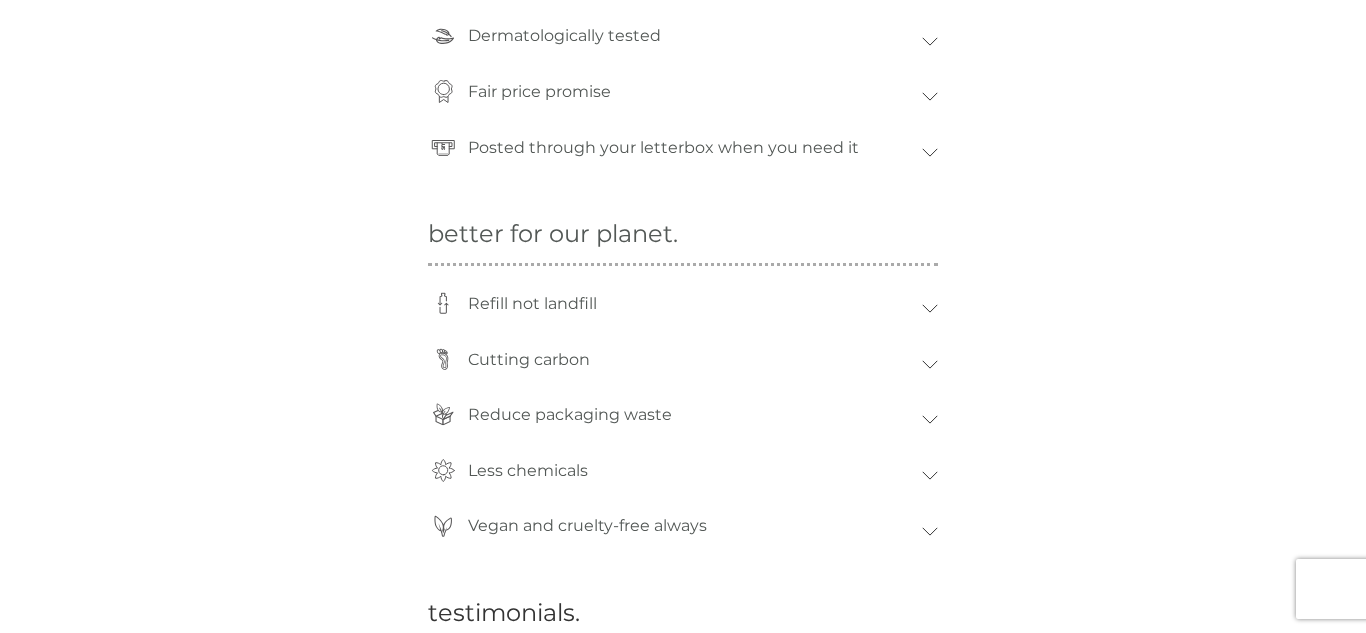 scroll, scrollTop: 1600, scrollLeft: 0, axis: vertical 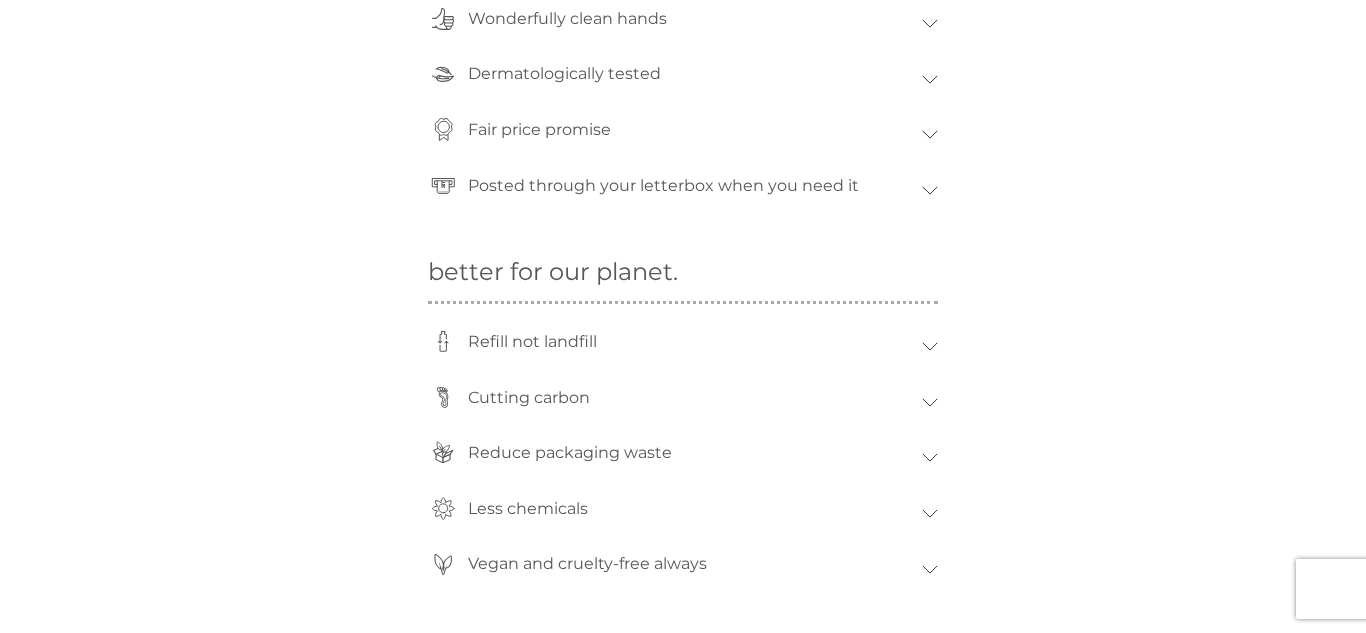 click on "better for our planet. Refill not landfill Wash your hands of single-use plastic soap bottles [DATE]! Your bottle-for-life is made from 100% PCR (post-consumer recycled) plastic. A faithful friend for your sink. Cutting carbon A full life cycle analysis by independent sustainability experts found smol refillable foaming handwash gives a 89% reduction in carbon emissions compared to liquid soap.
Handwash is over 80% water… so why transport heavy bottles of liquid around when your tap has all the water you need?. Switching to smol refills drastically cuts your carbon compared to using leading brands AND you’ll ditch single-use plastic bottles from your life. Lovely stuff. Reduce packaging waste Our 6-pack tablet box is made from FSC certified cardboard and is fully recyclable or home-compostable. Less chemicals No parabens or [MEDICAL_DATA], just wonderfully clean hands.  Learn more here . Vegan and cruelty-free always" at bounding box center (683, 407) 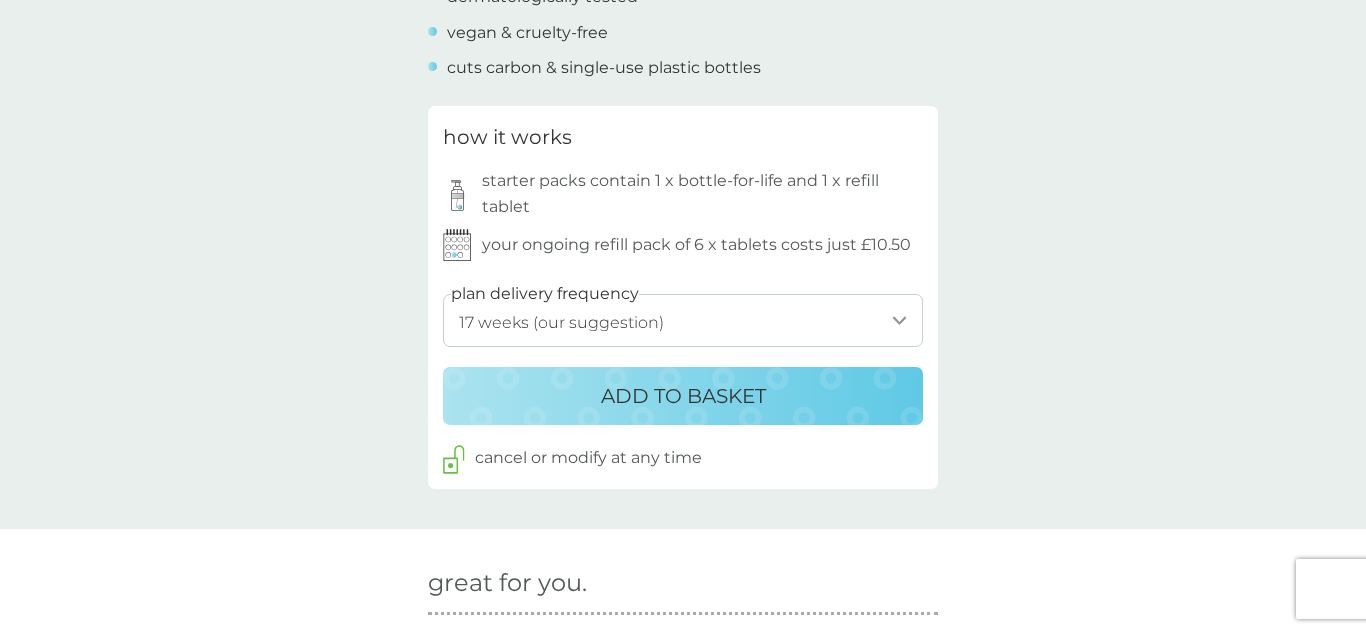 scroll, scrollTop: 960, scrollLeft: 0, axis: vertical 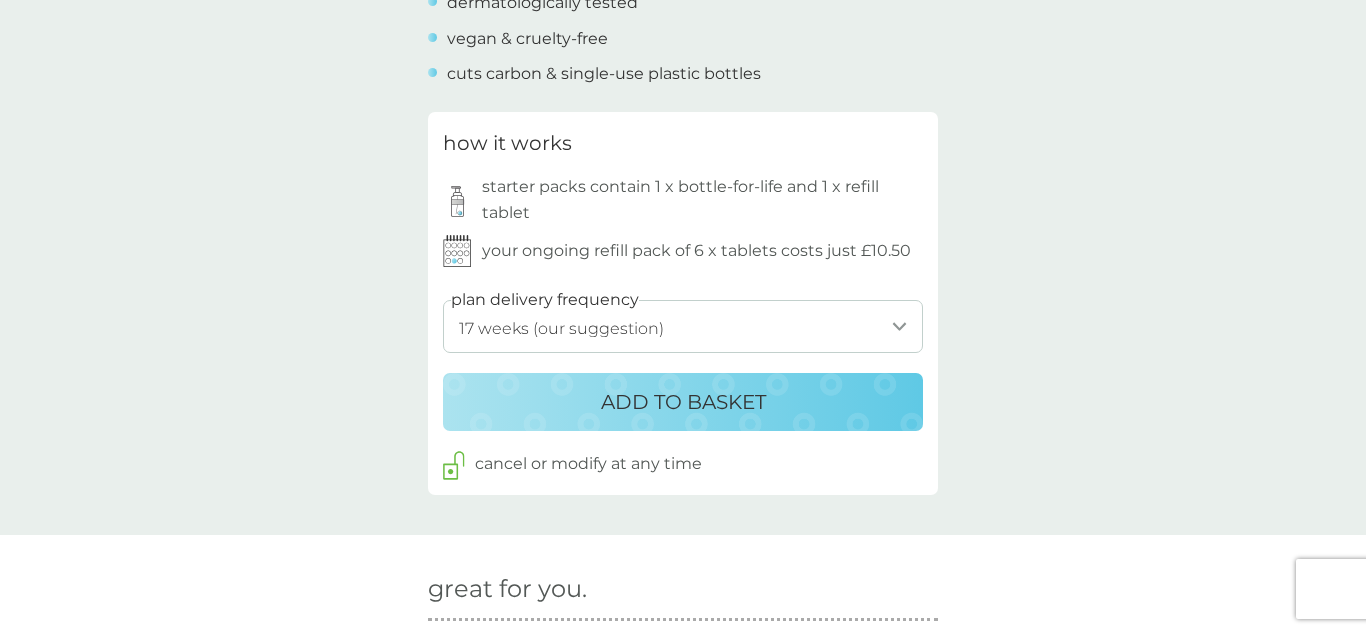 click on "1 week  2 weeks  3 weeks  4 weeks  5 weeks  6 weeks  7 weeks  8 weeks  9 weeks  10 weeks  11 weeks  12 weeks  13 weeks  14 weeks  15 weeks  16 weeks  17 weeks (our suggestion) 18 weeks  19 weeks  20 weeks  21 weeks  22 weeks  23 weeks  24 weeks  25 weeks  26 weeks" at bounding box center (683, 326) 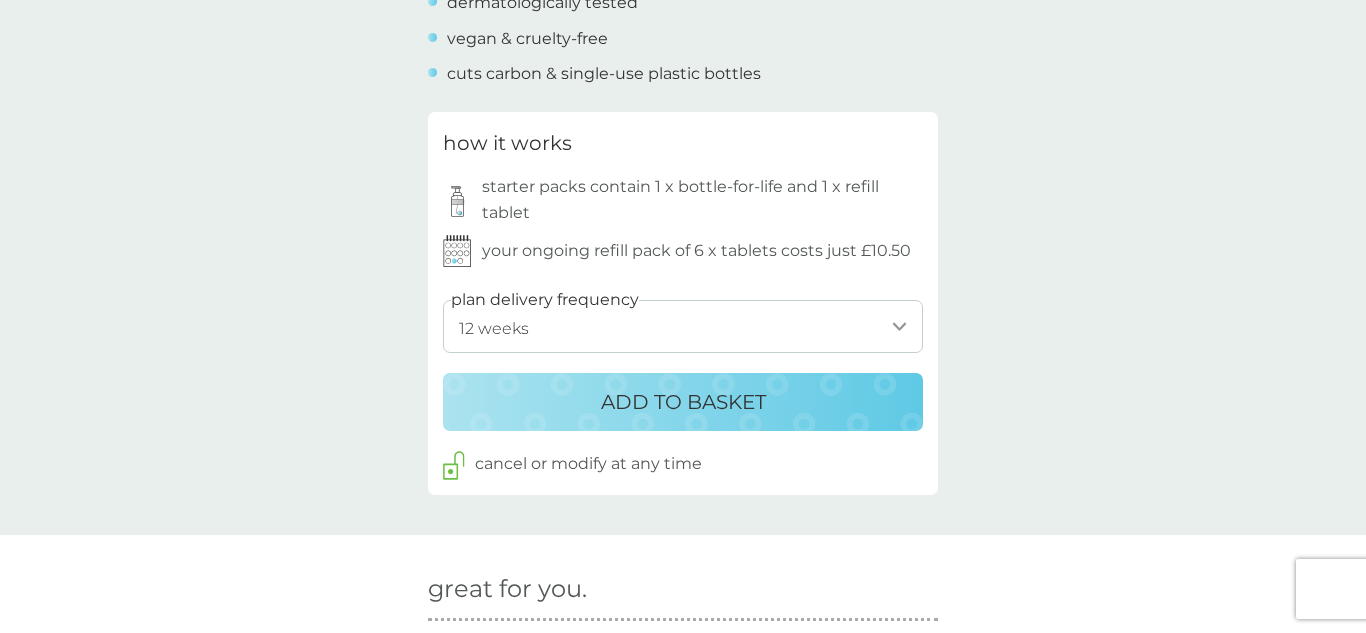 click on "1 week  2 weeks  3 weeks  4 weeks  5 weeks  6 weeks  7 weeks  8 weeks  9 weeks  10 weeks  11 weeks  12 weeks  13 weeks  14 weeks  15 weeks  16 weeks  17 weeks (our suggestion) 18 weeks  19 weeks  20 weeks  21 weeks  22 weeks  23 weeks  24 weeks  25 weeks  26 weeks" at bounding box center [683, 326] 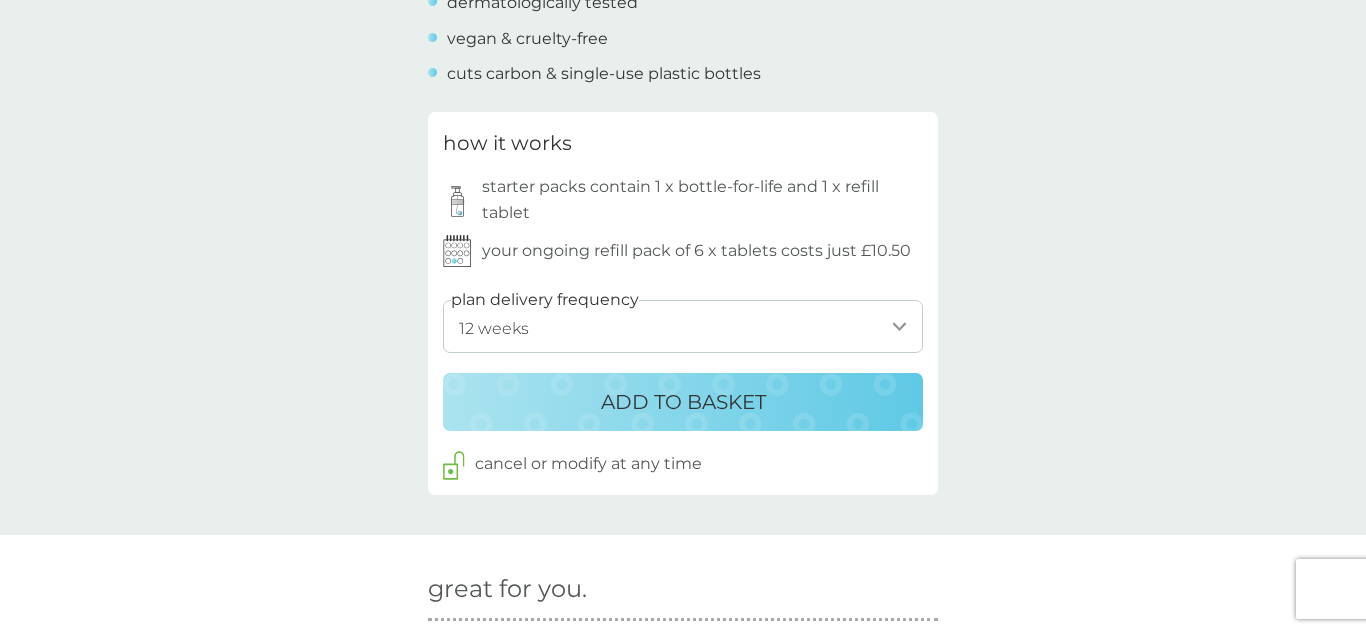 click on "ADD TO BASKET" at bounding box center [683, 402] 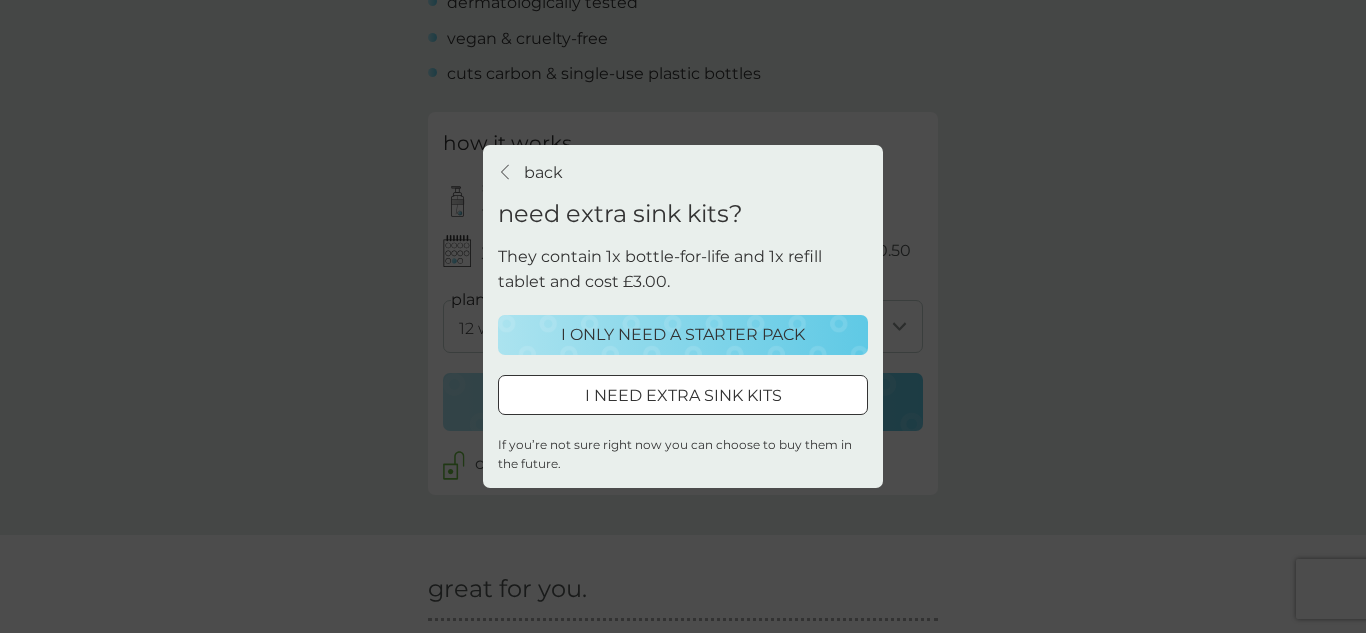 click on "I ONLY NEED A STARTER PACK" at bounding box center (683, 335) 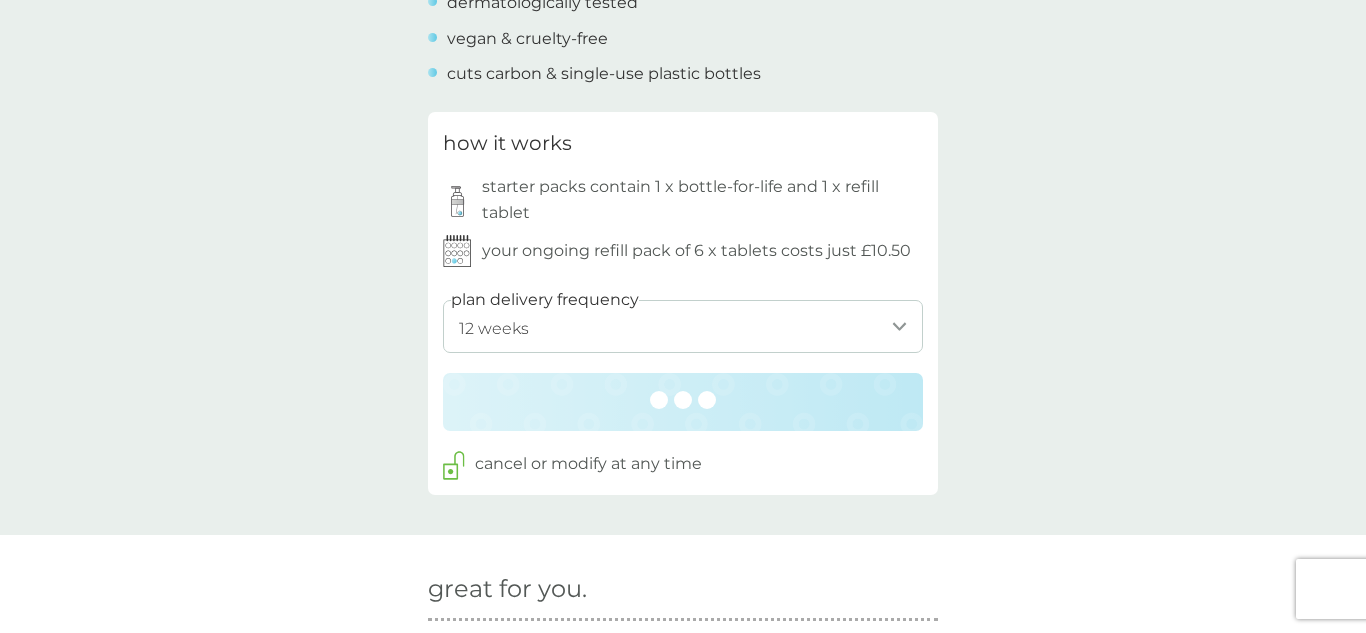 scroll, scrollTop: 0, scrollLeft: 0, axis: both 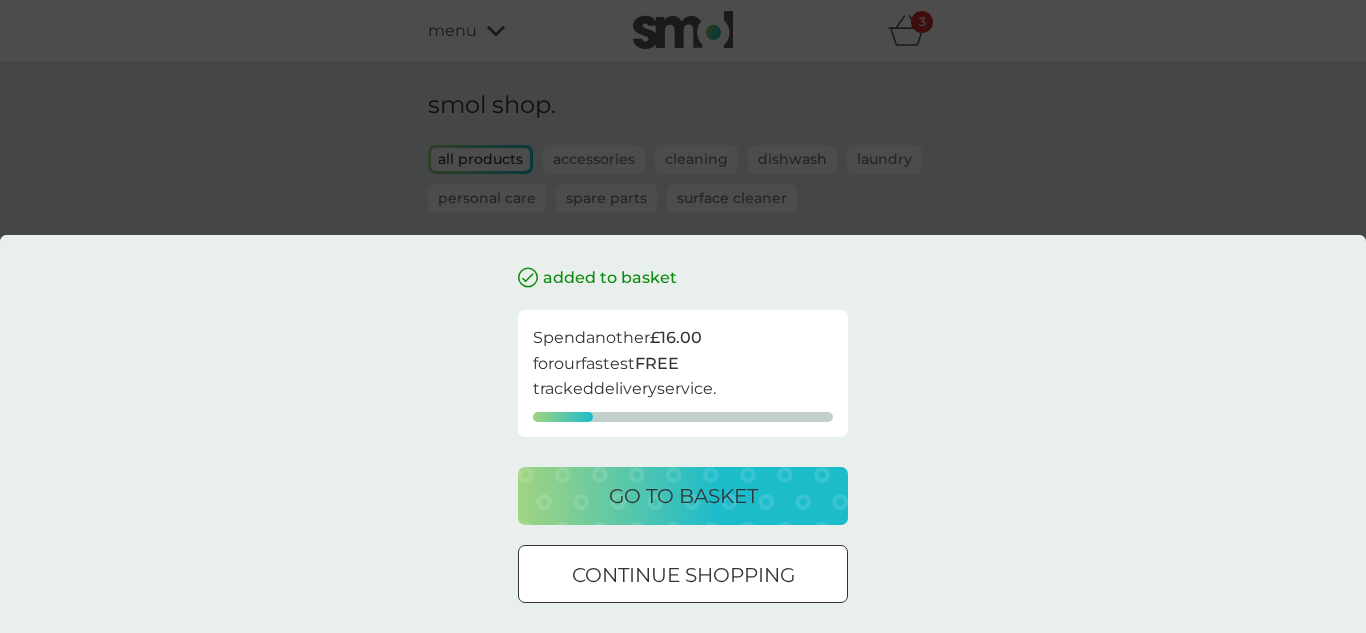 click on "added to basket Spend  another  £16.00   for  our  fastest  FREE   tracked  delivery  service.  go to basket continue shopping" at bounding box center (683, 316) 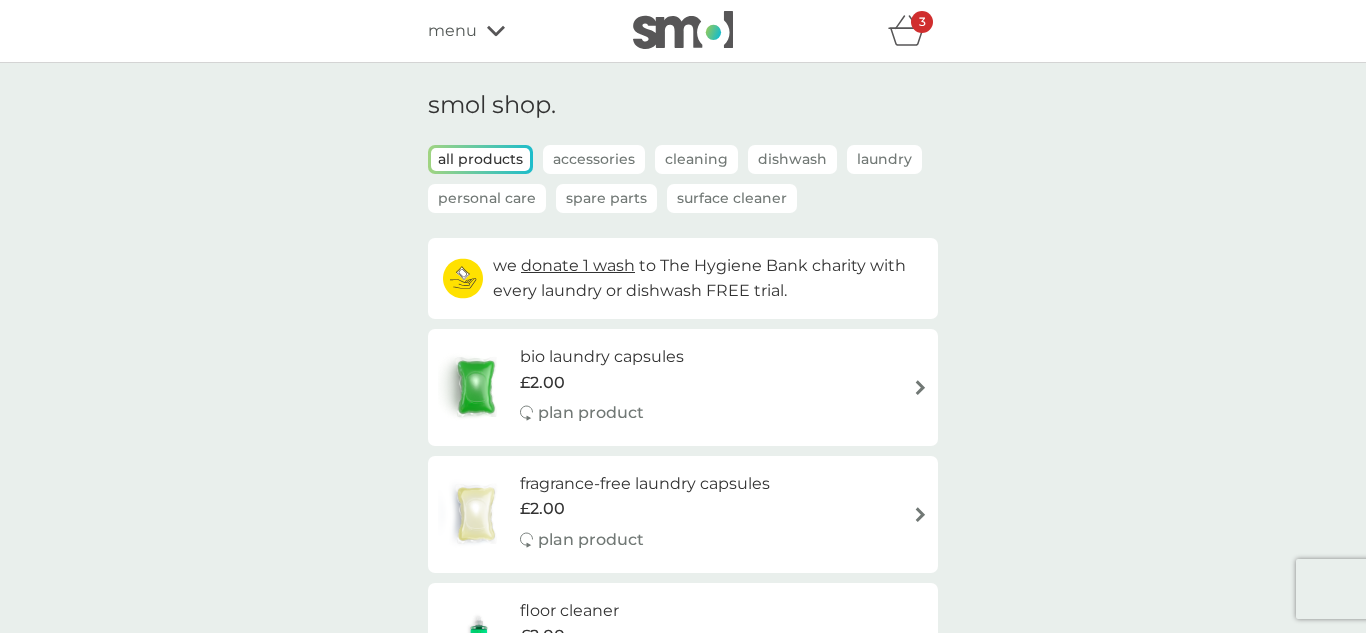 click on "Personal Care" at bounding box center (487, 198) 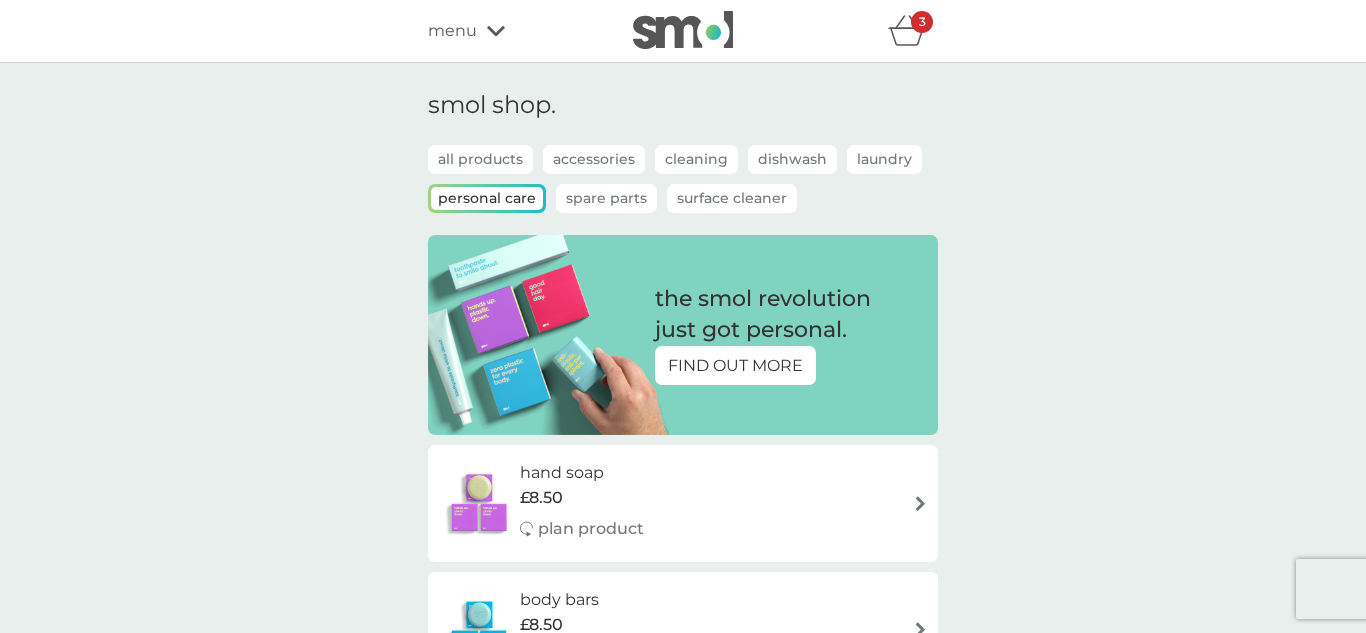 click on "smol shop. all products Accessories Cleaning Dishwash Laundry Personal Care Spare Parts Surface Cleaner the smol revolution
just got personal. FIND OUT MORE hand soap £8.50 plan product body bars £8.50 plan product toothbrushes £7.50 plan product foaming handwash £3.00 plan product shampoo bars £8.50 plan product toothpaste £12.50 plan product soap magnets £12.50" at bounding box center (683, 713) 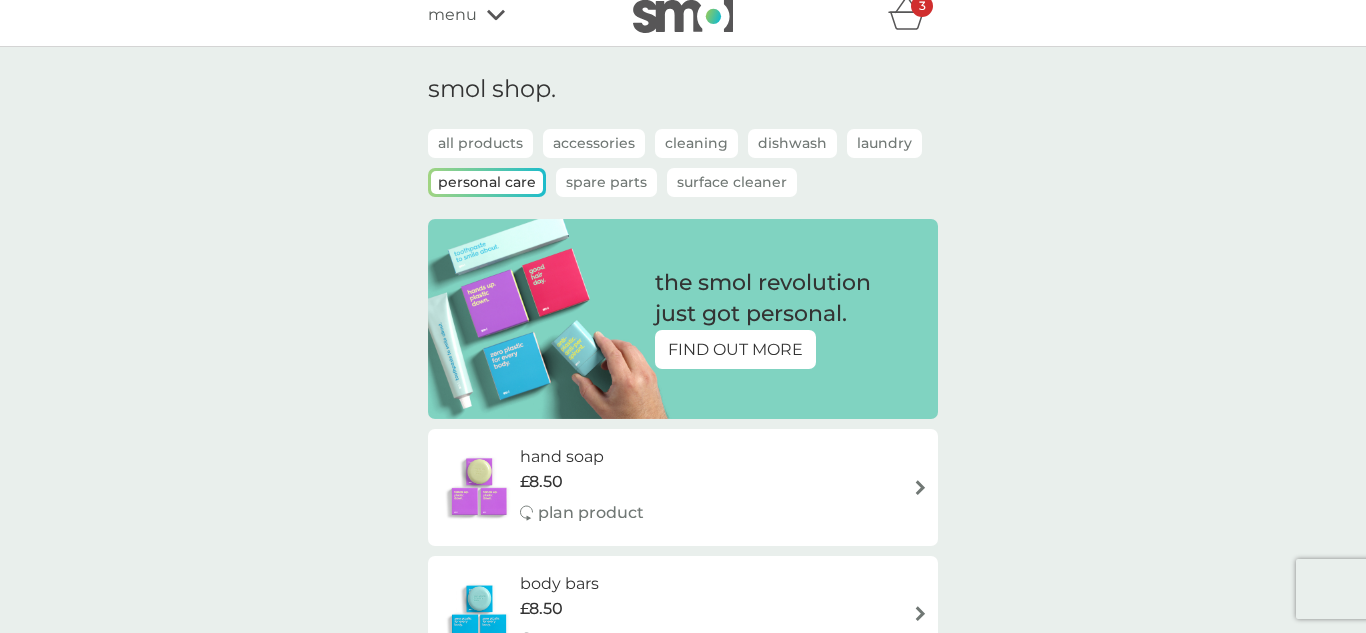 scroll, scrollTop: 0, scrollLeft: 0, axis: both 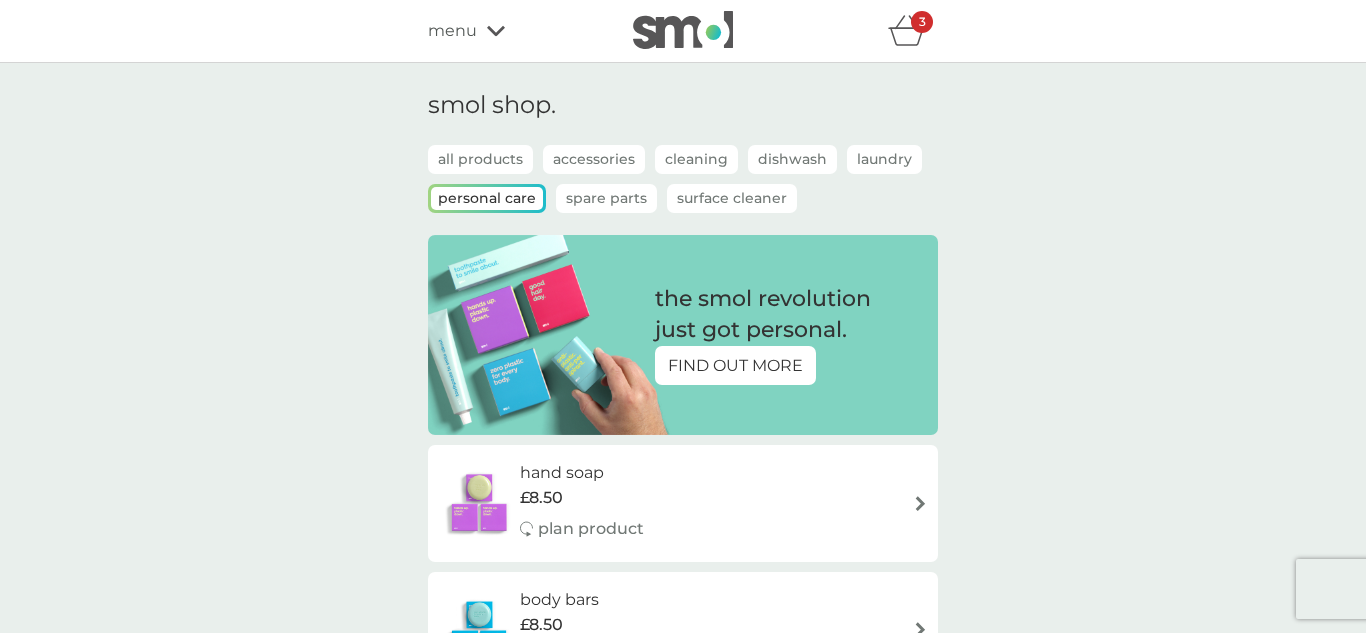 click on "Surface Cleaner" at bounding box center (732, 198) 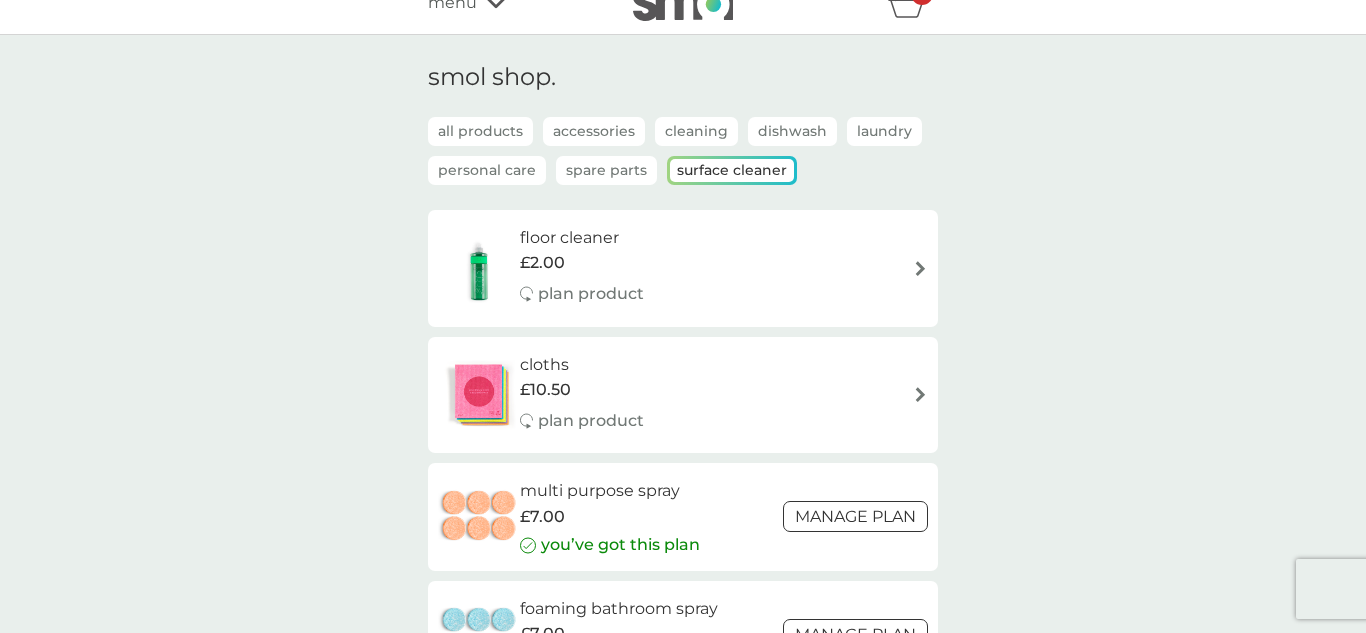 scroll, scrollTop: 0, scrollLeft: 0, axis: both 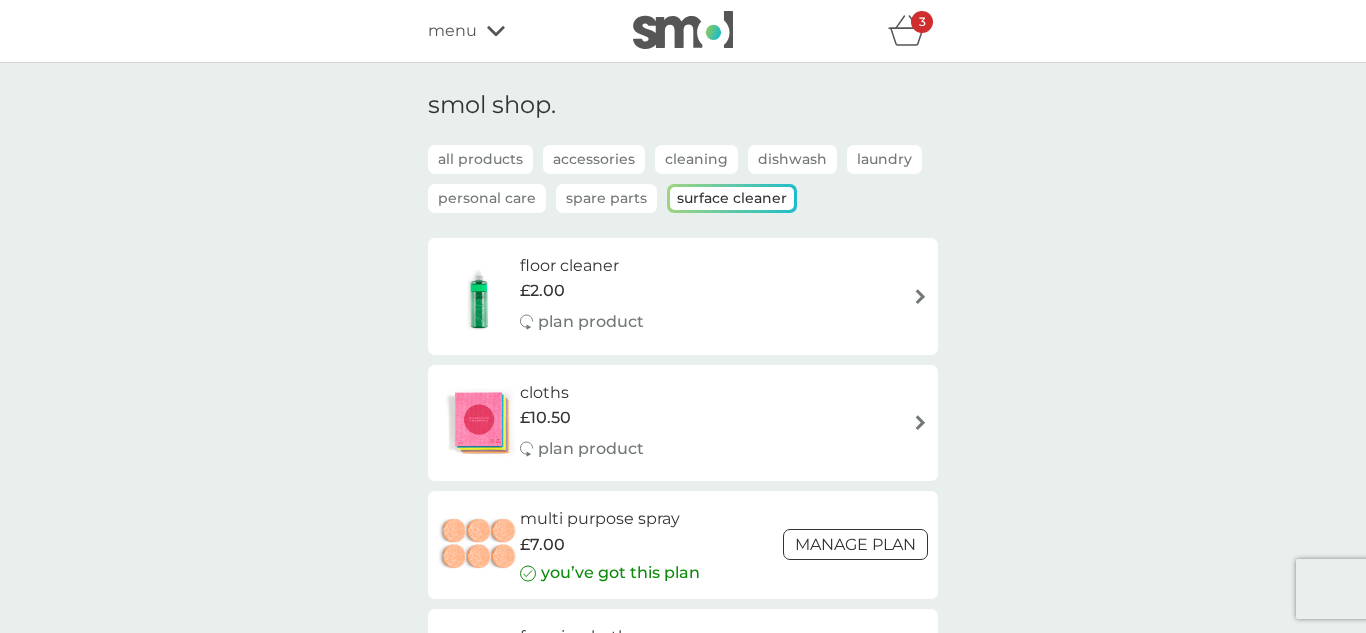 click on "Personal Care" at bounding box center (487, 198) 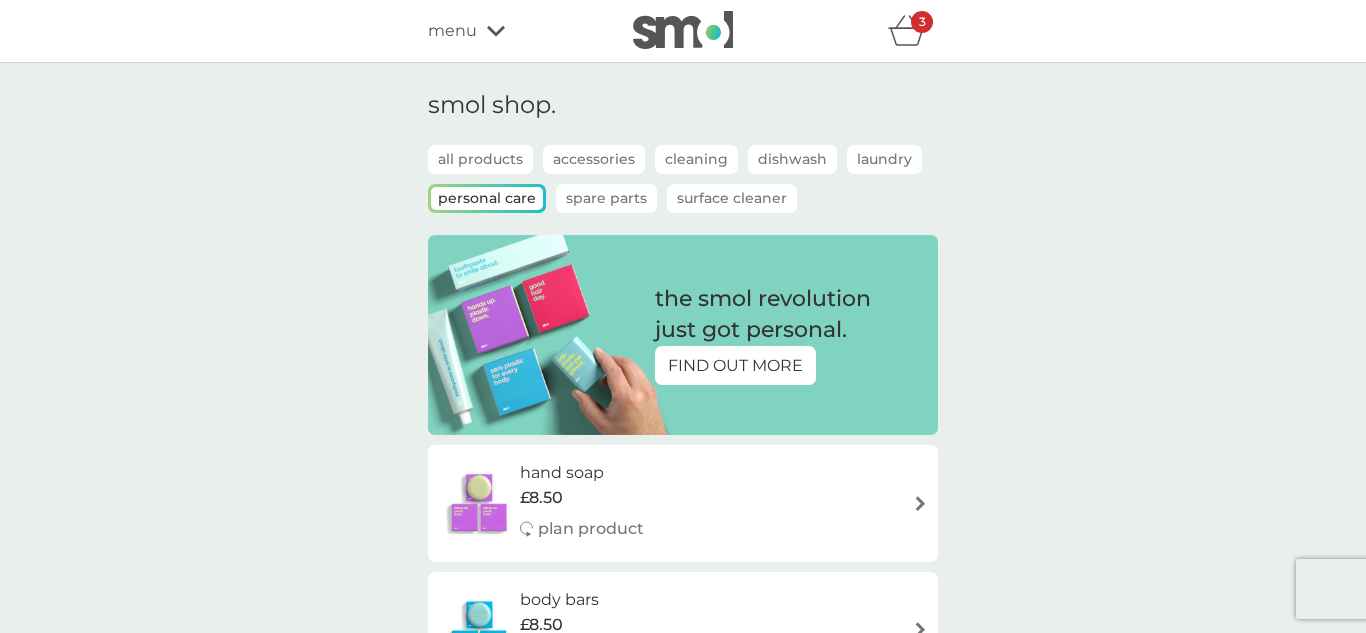 click on "Dishwash" at bounding box center [792, 159] 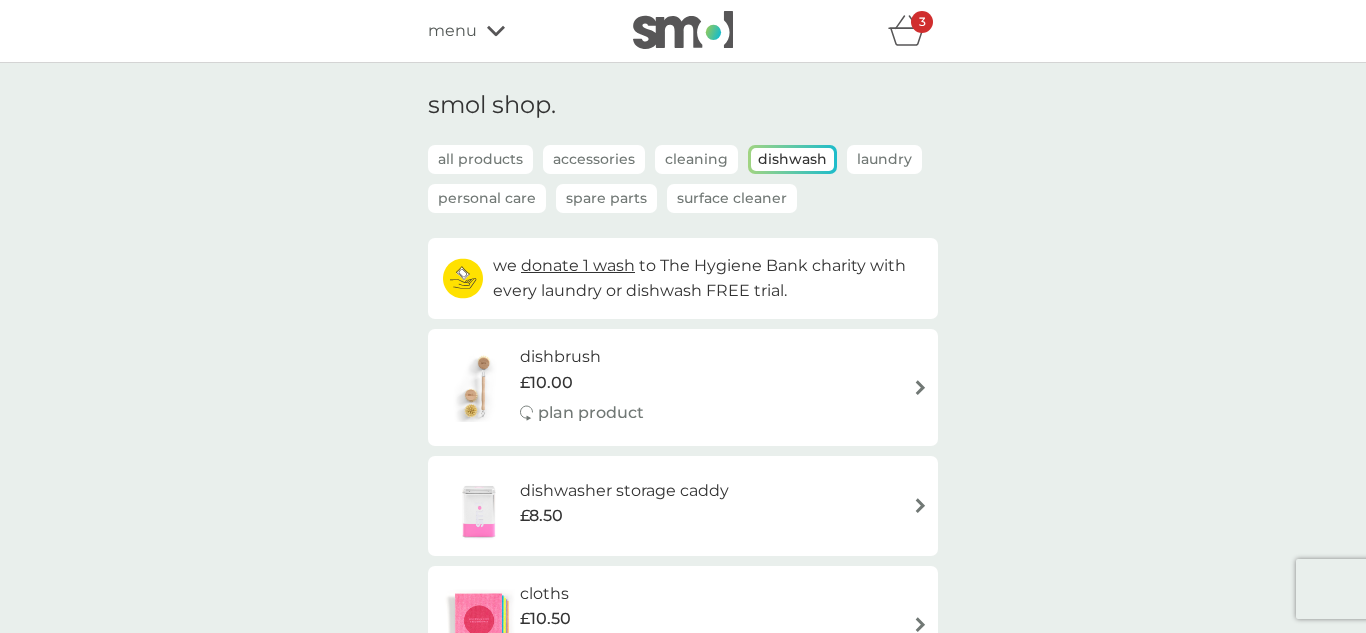 click 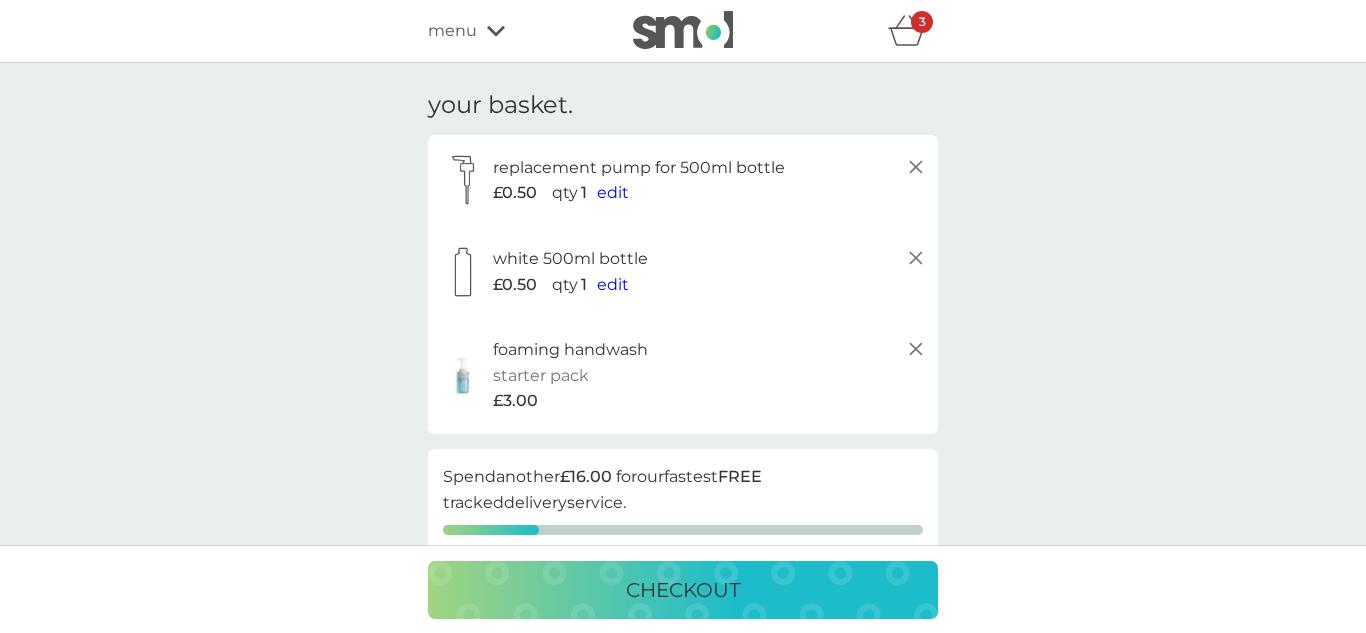click on "your basket. replacement pump for 500ml bottle £0.50 qty 1 edit white 500ml bottle £0.50 qty 1 edit foaming handwash starter pack every 12 weeks @ £10.50 £3.00 proceed to checkout Spend  another  £16.00   for  our  fastest  FREE   tracked  delivery  service.  You can bring upcoming plan deliveries forward into this order. bring deliveries forward add more products we   donate 1 wash   to The Hygiene Bank charity with every laundry or dishwash FREE trial. Delivery £3.00 Total to pay £7.00 your future charges. next charge date [DATE] foaming handwash 6x tablets   £10.50 qty 1 repeats every 12 weeks edit checkout" at bounding box center [683, 651] 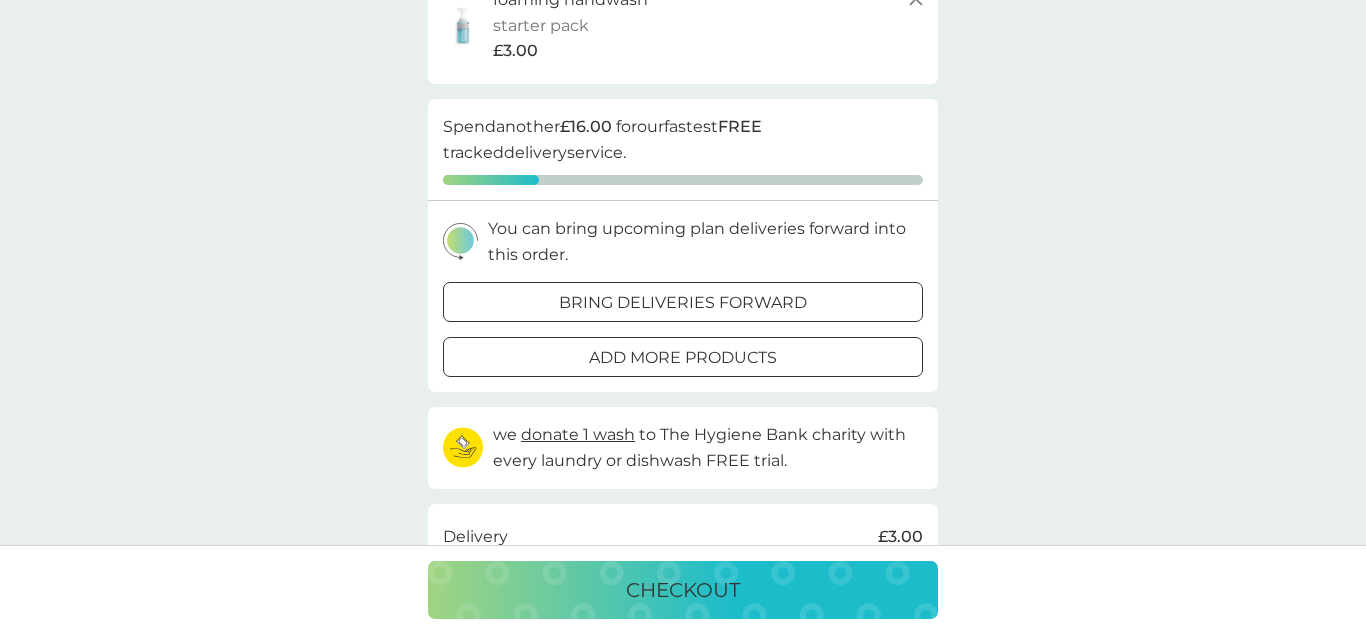 scroll, scrollTop: 360, scrollLeft: 0, axis: vertical 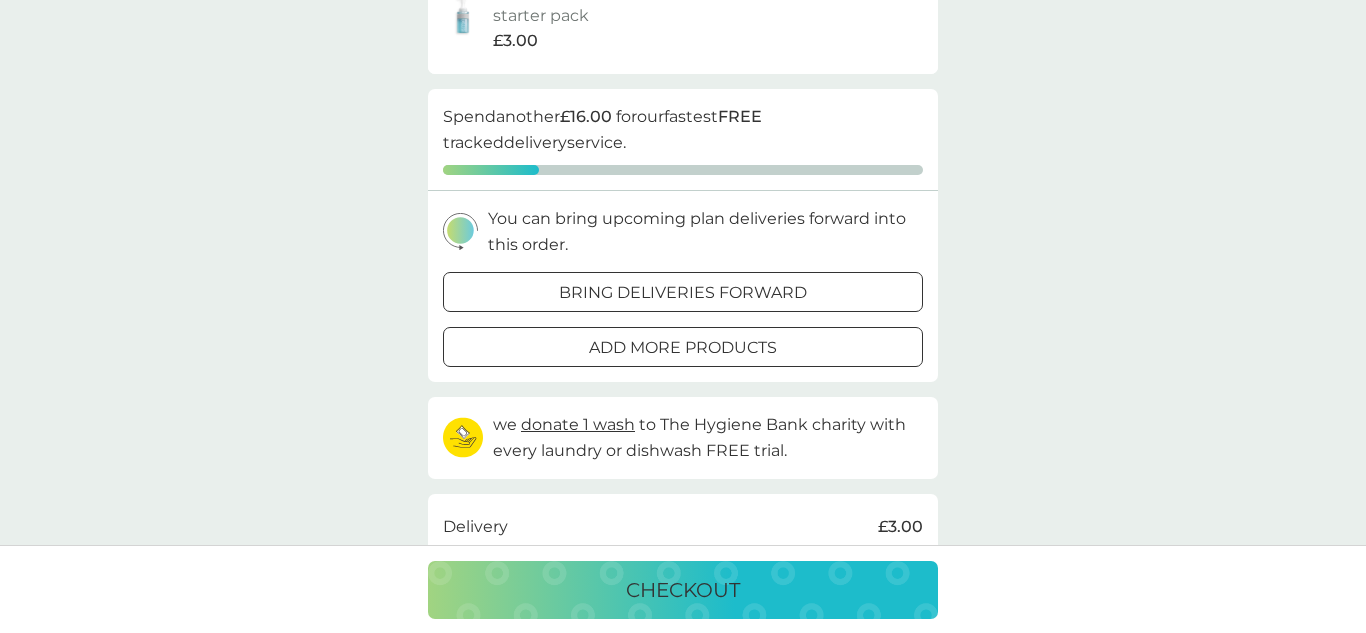 click on "checkout" at bounding box center [683, 590] 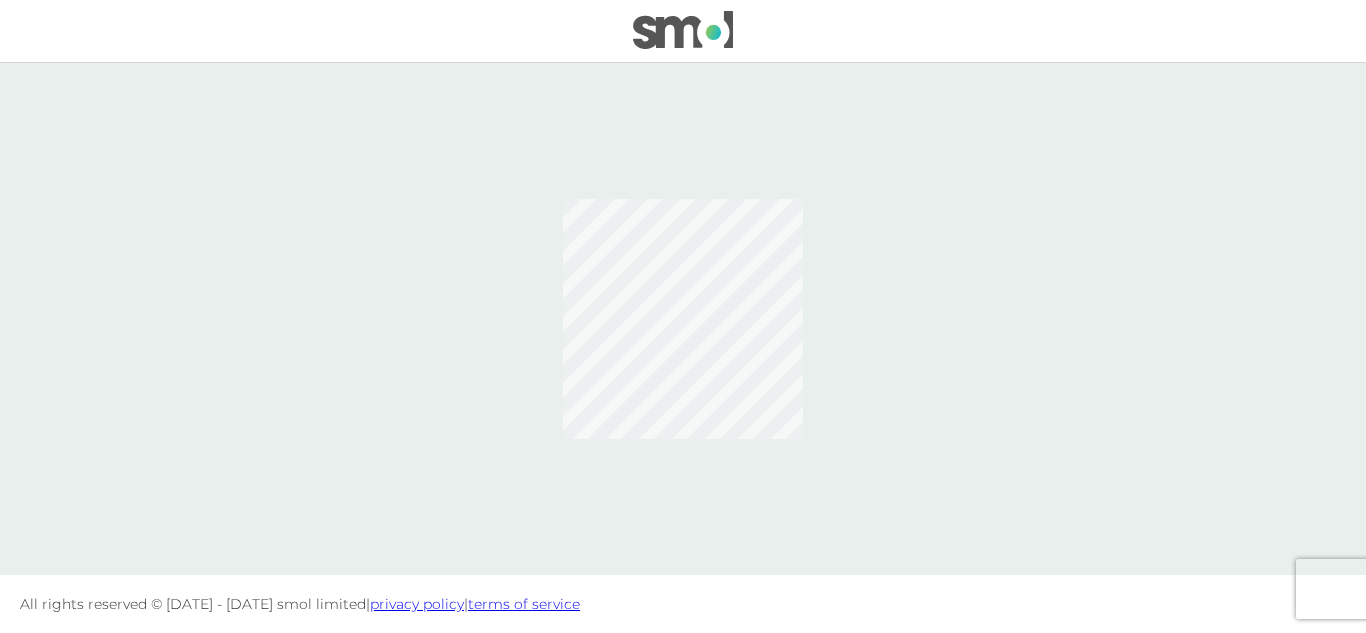 scroll, scrollTop: 0, scrollLeft: 0, axis: both 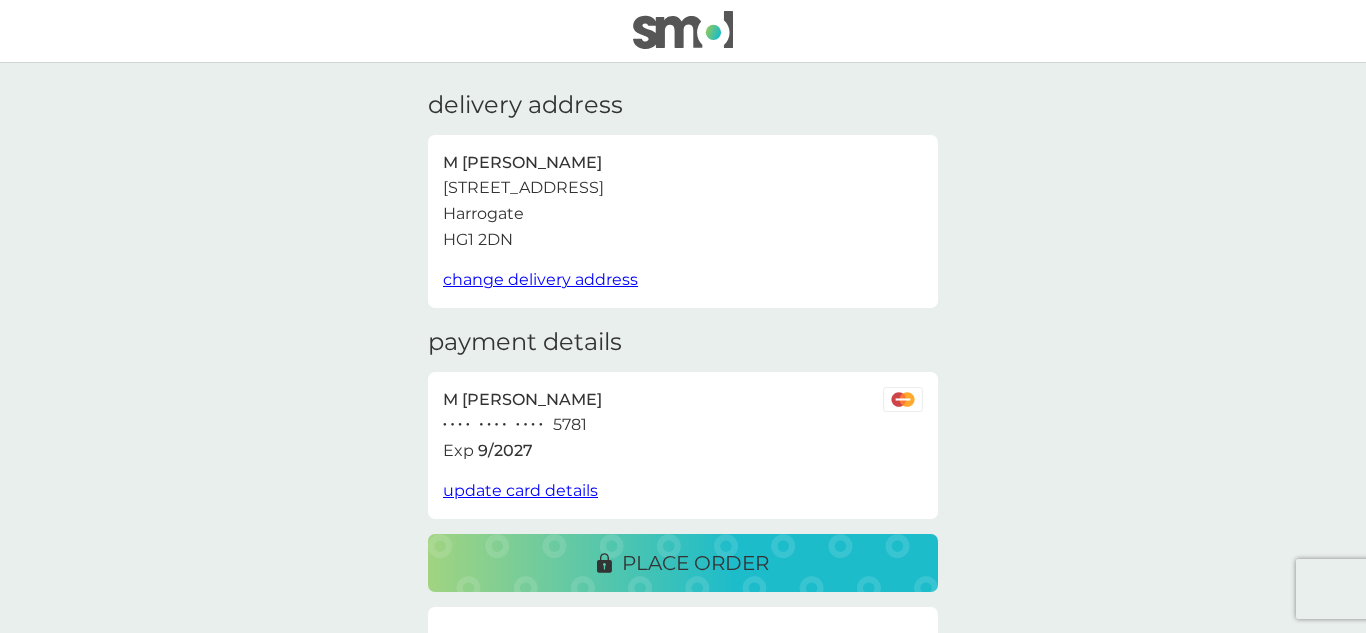 click on "place order" at bounding box center [695, 563] 